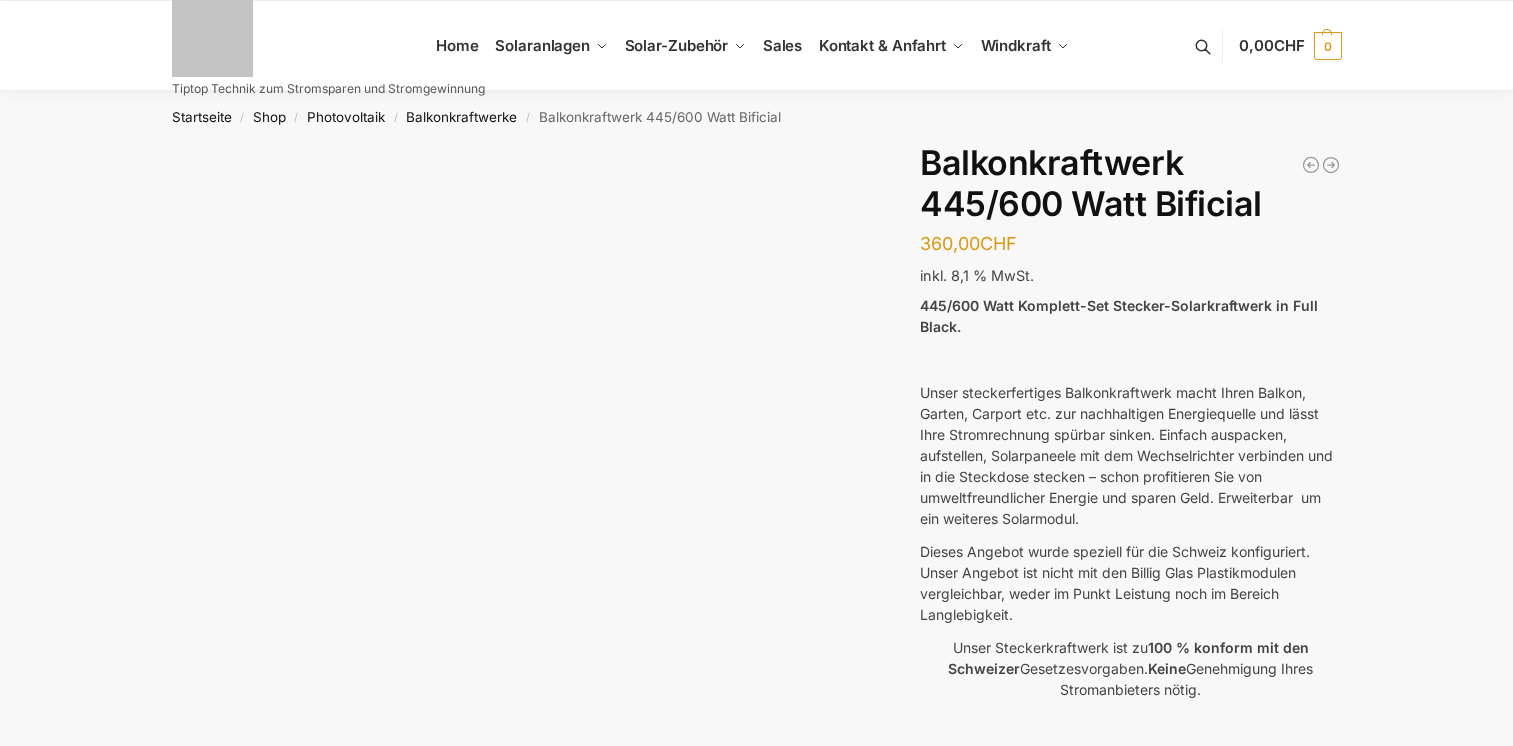 scroll, scrollTop: 0, scrollLeft: 0, axis: both 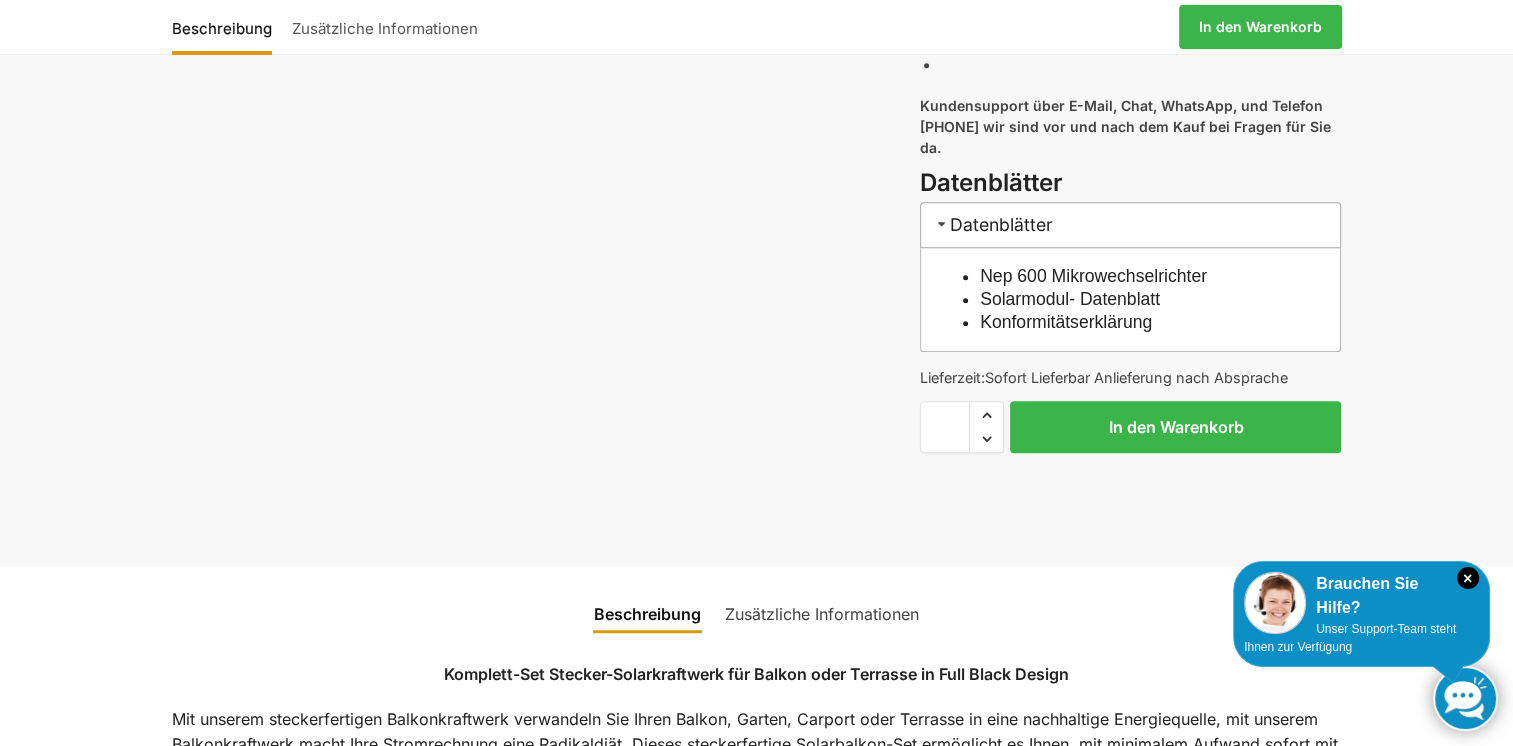 click on "Solarmodul- Datenblatt" at bounding box center [1070, 299] 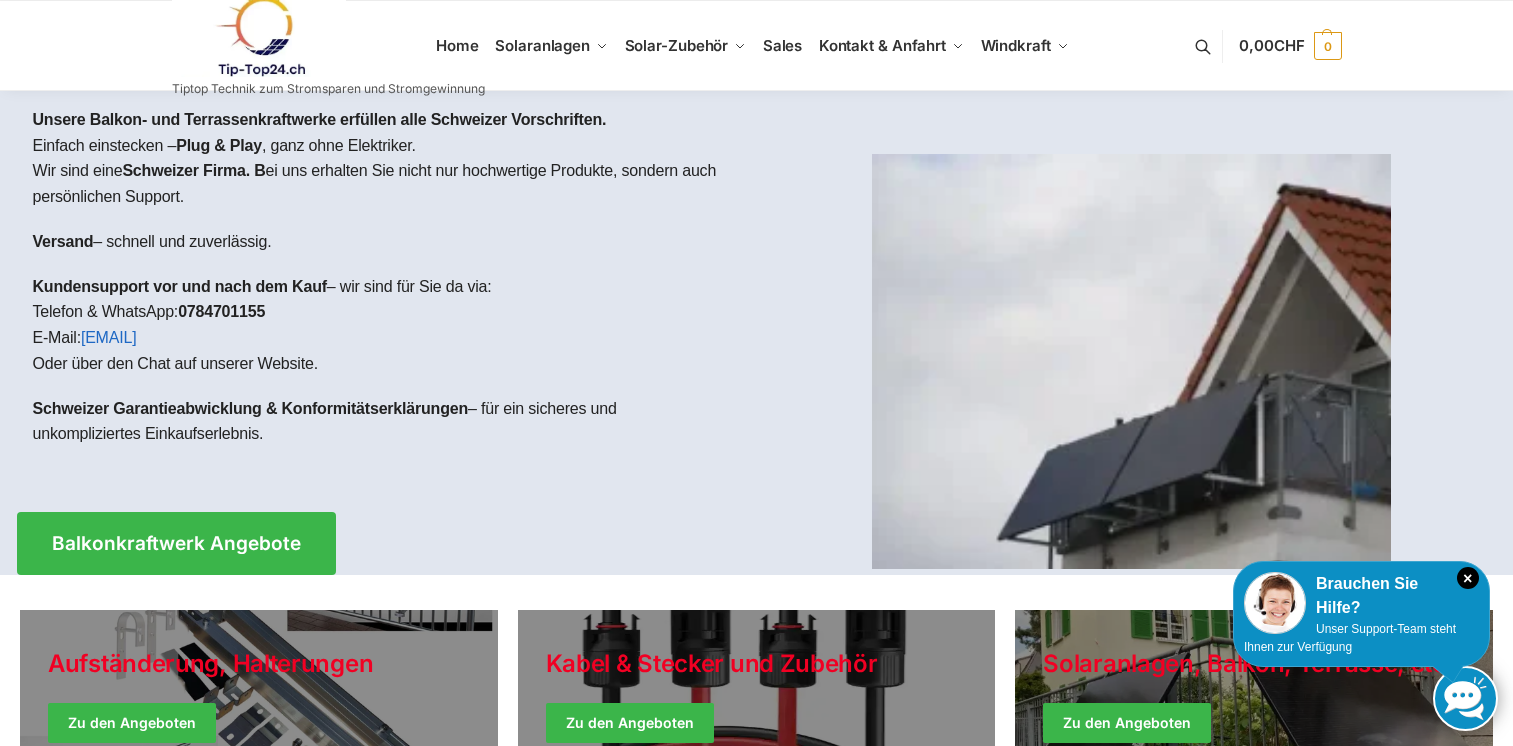 scroll, scrollTop: 0, scrollLeft: 0, axis: both 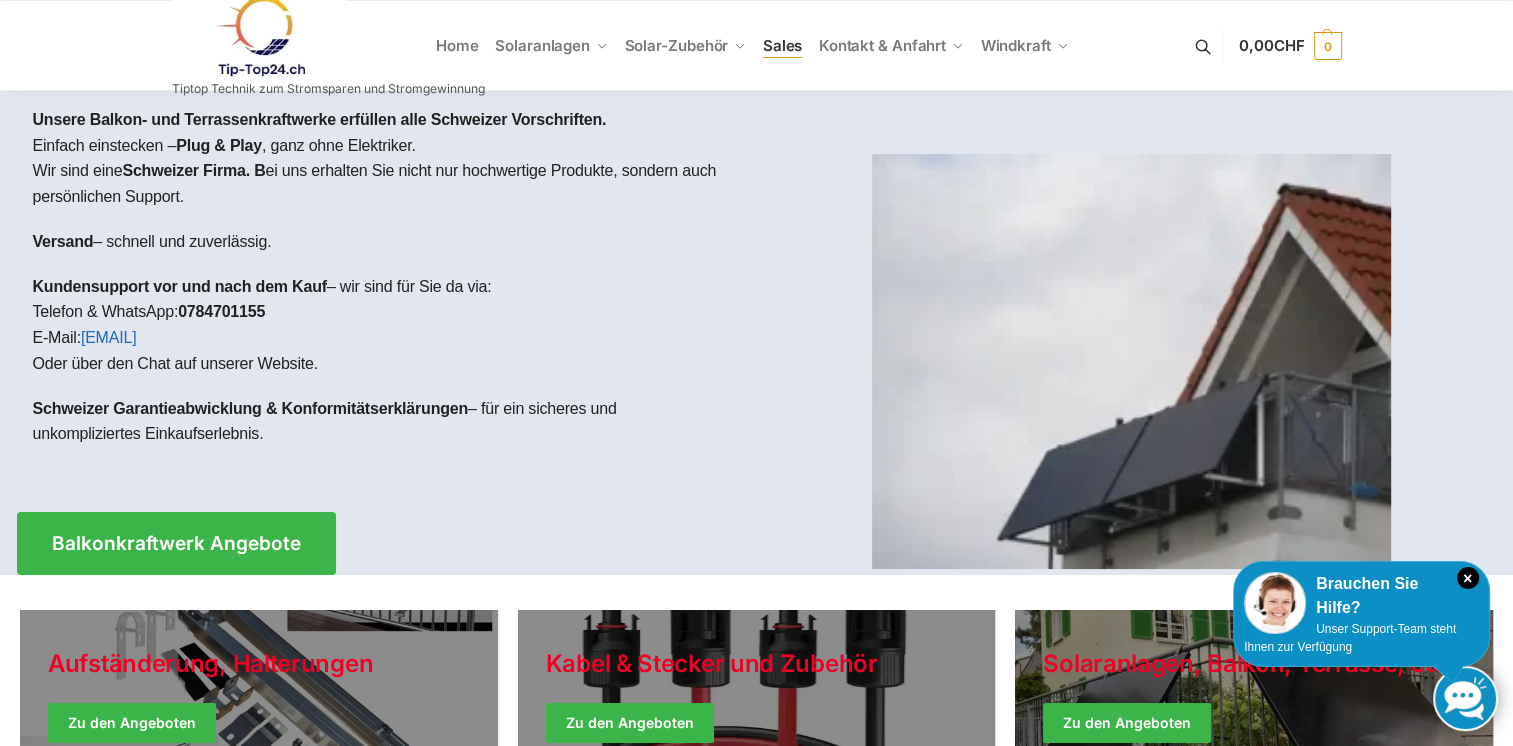 click on "Sales" at bounding box center [783, 45] 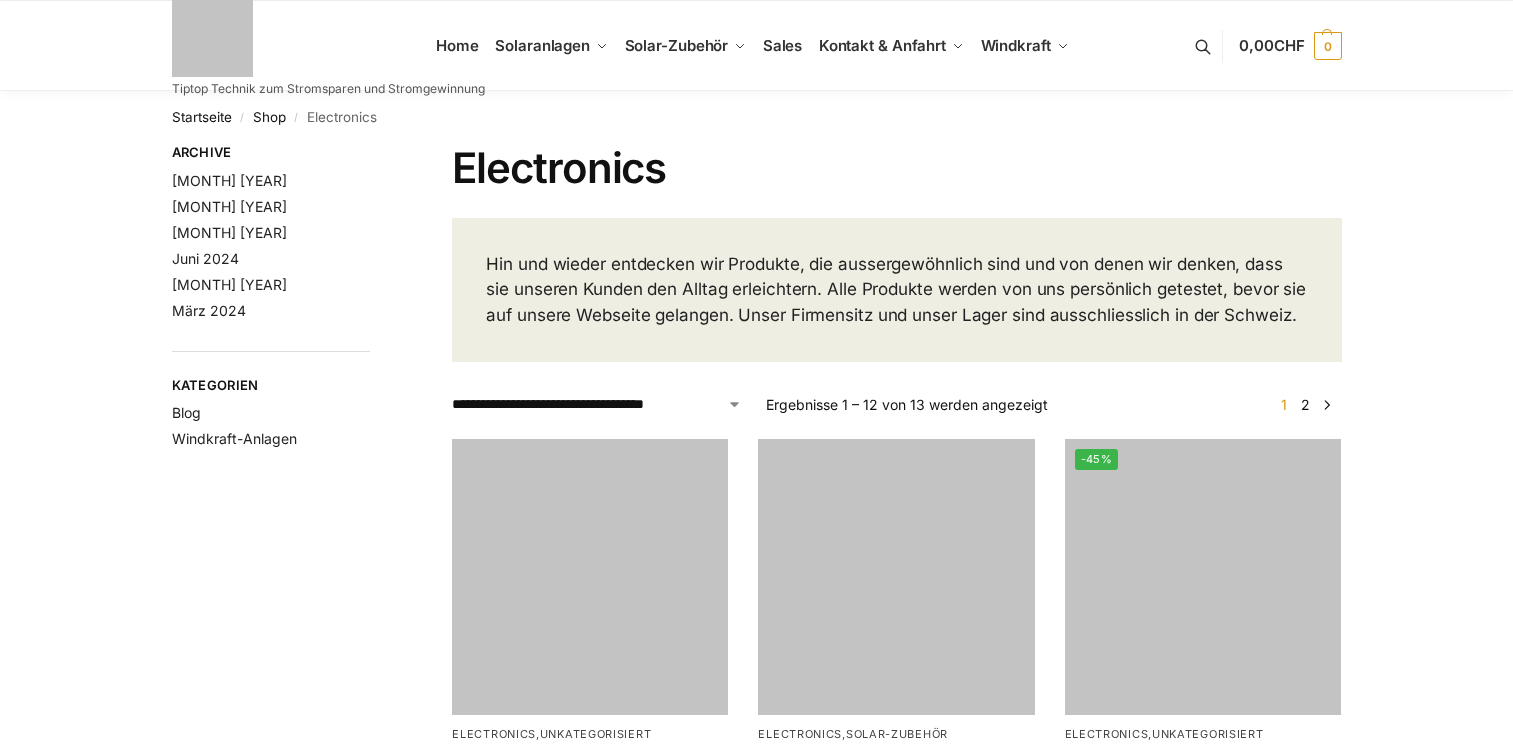 scroll, scrollTop: 0, scrollLeft: 0, axis: both 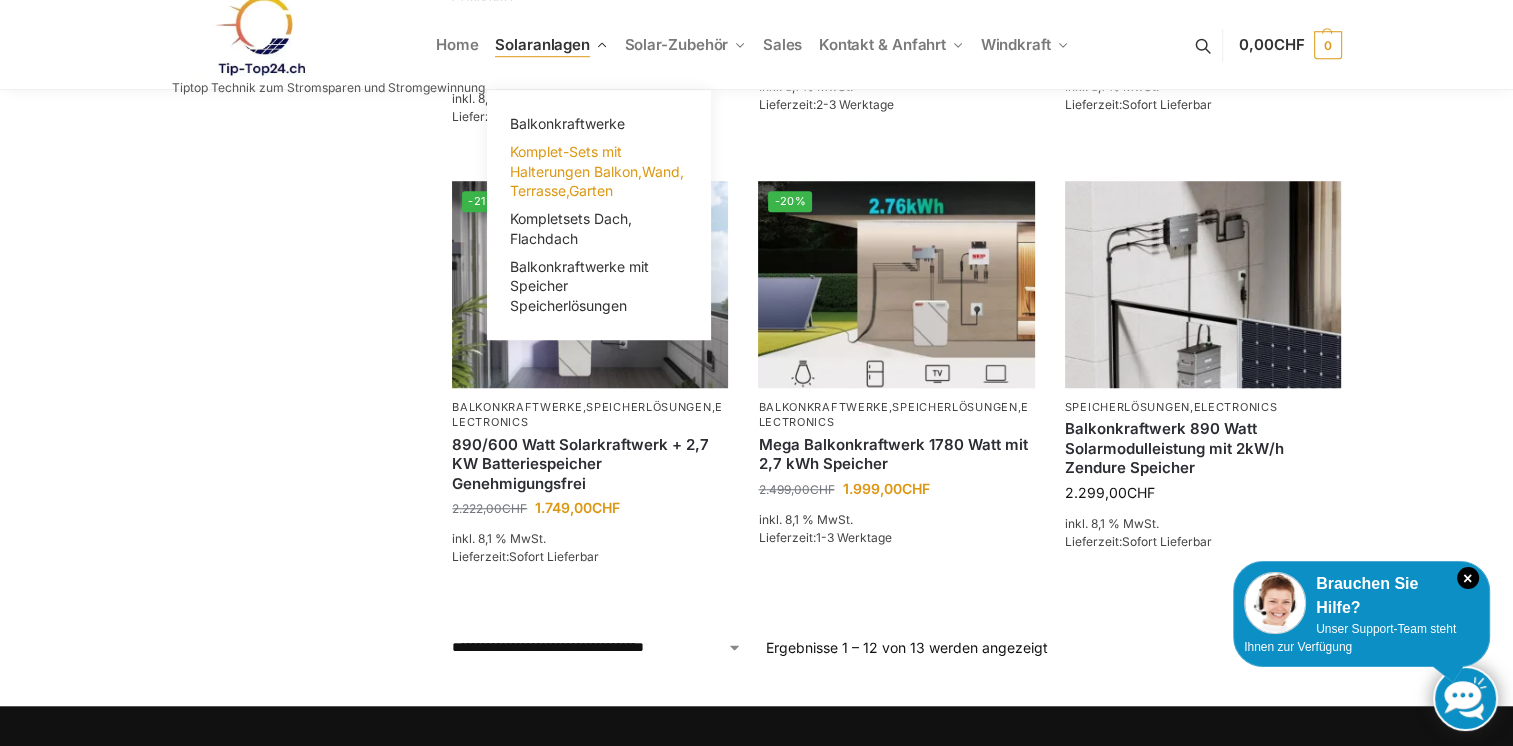 click on "Komplet-Sets mit Halterungen Balkon,Wand, Terrasse,Garten" at bounding box center [597, 171] 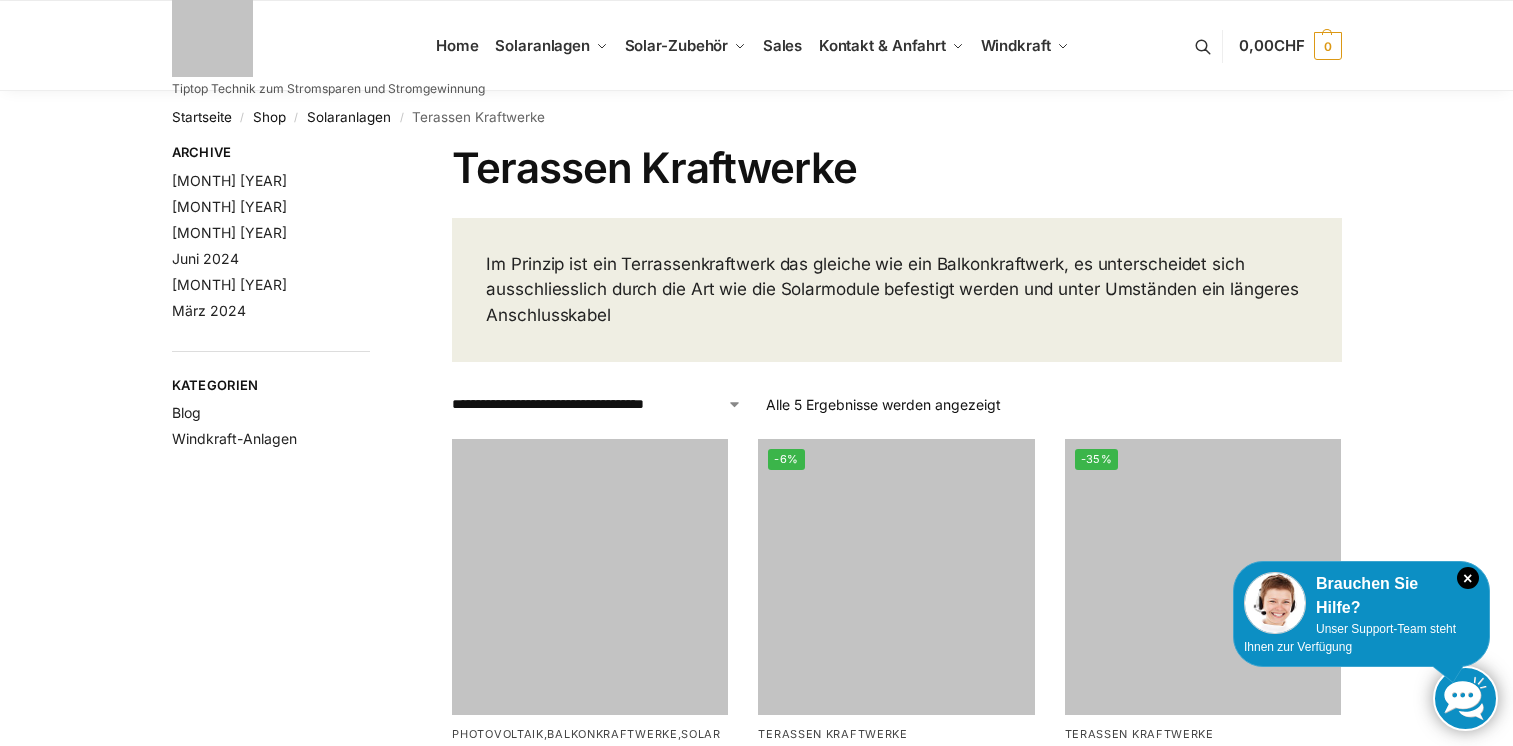 scroll, scrollTop: 0, scrollLeft: 0, axis: both 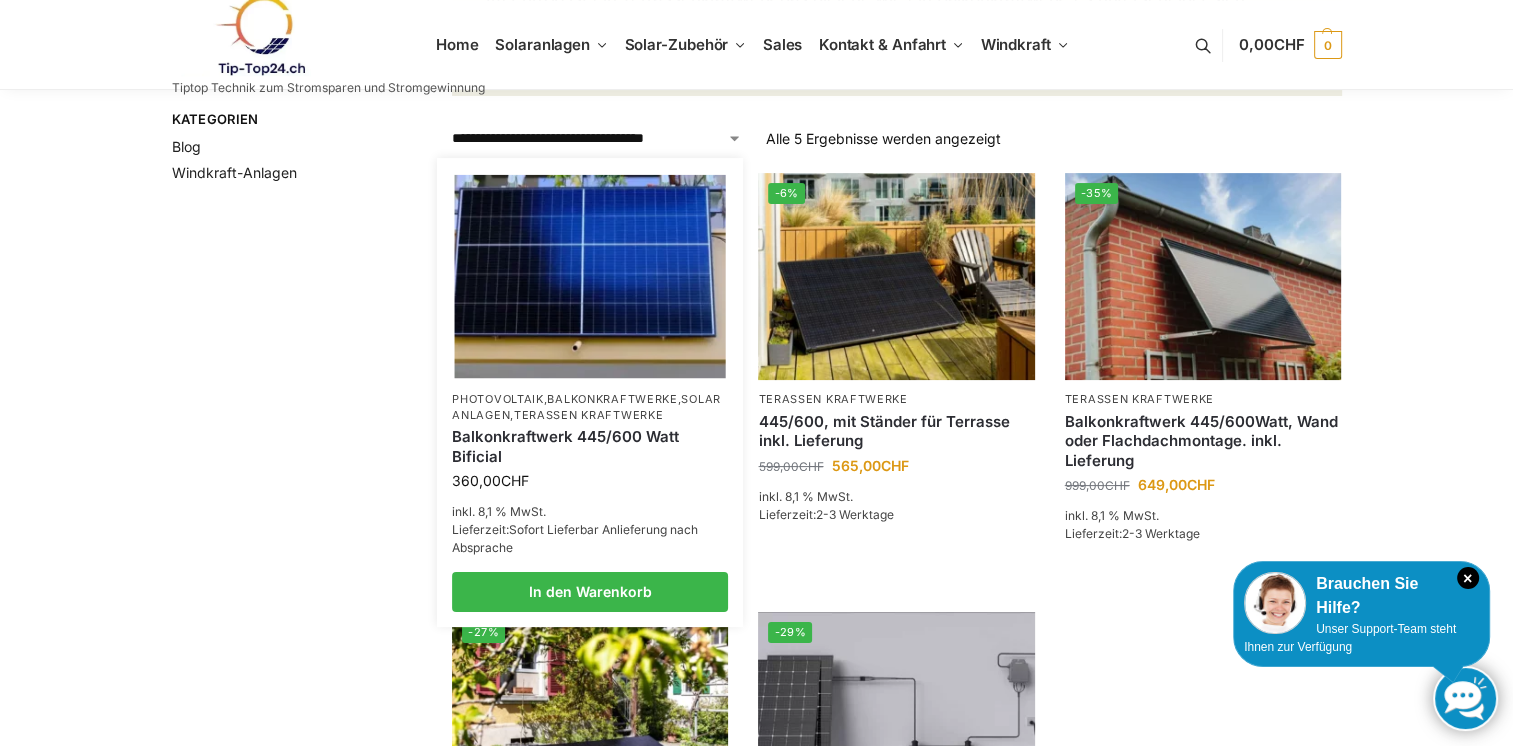 click on "Balkonkraftwerk 445/600 Watt Bificial" at bounding box center [590, 446] 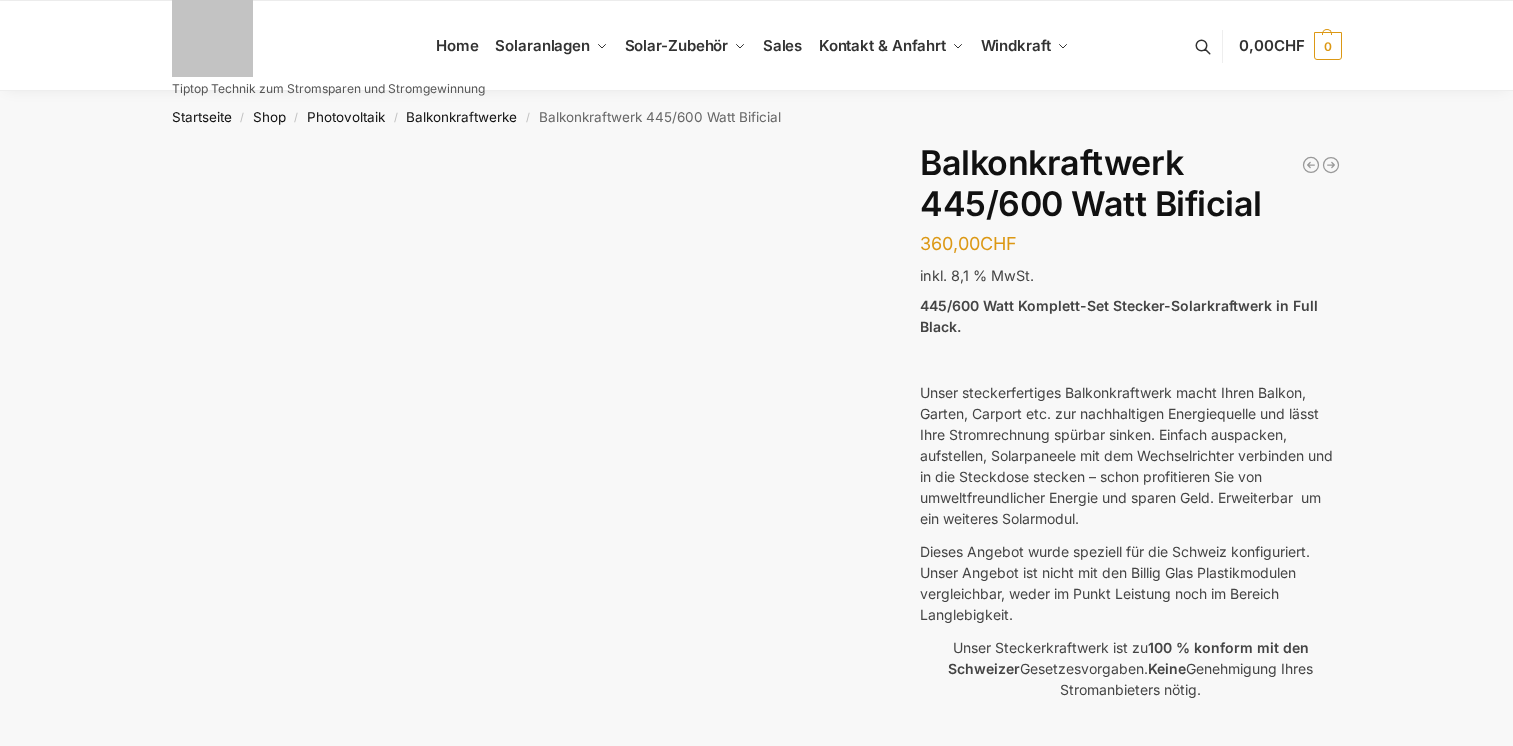 scroll, scrollTop: 0, scrollLeft: 0, axis: both 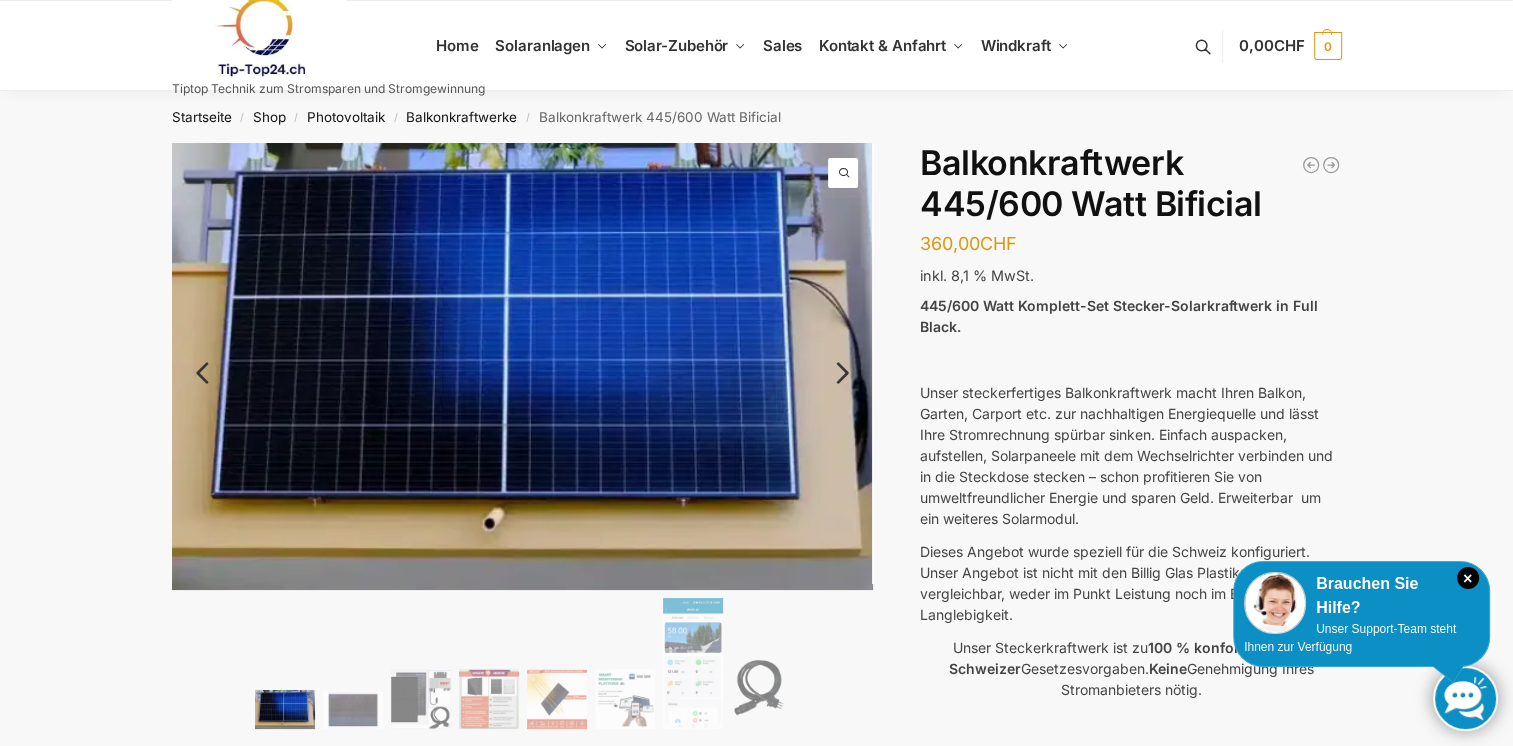 click on "Next" at bounding box center [839, 383] 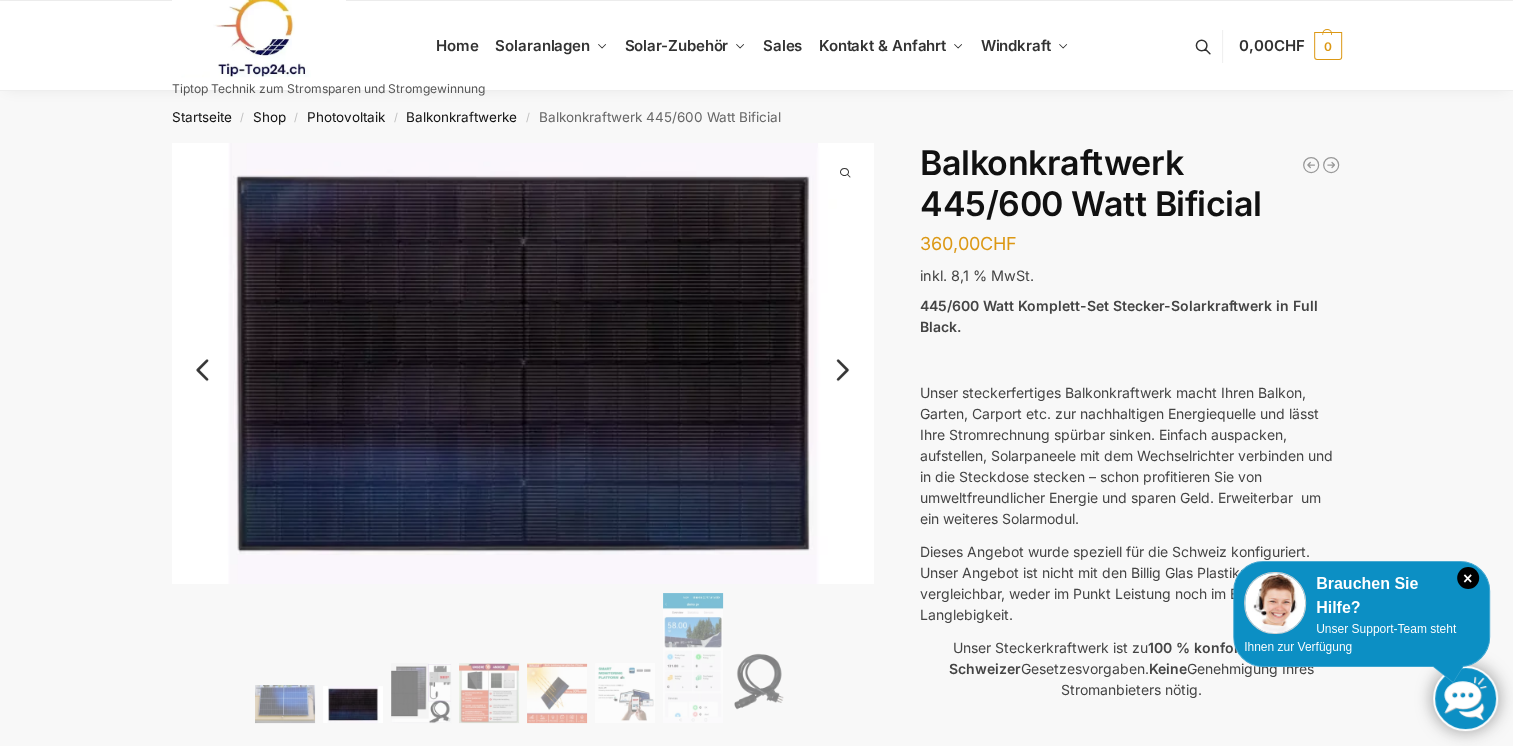 click on "Next" at bounding box center [839, 380] 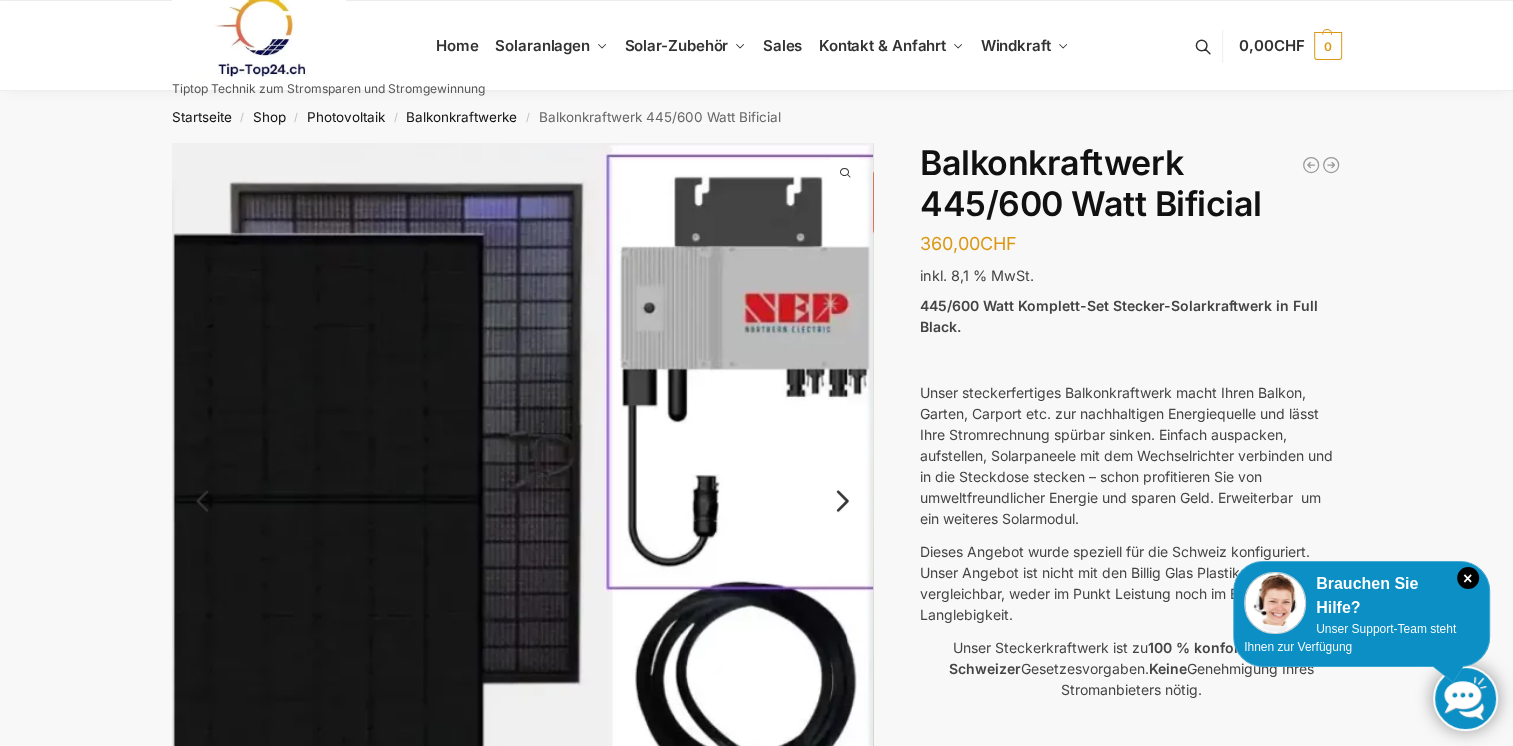 click on "Next" at bounding box center (839, 511) 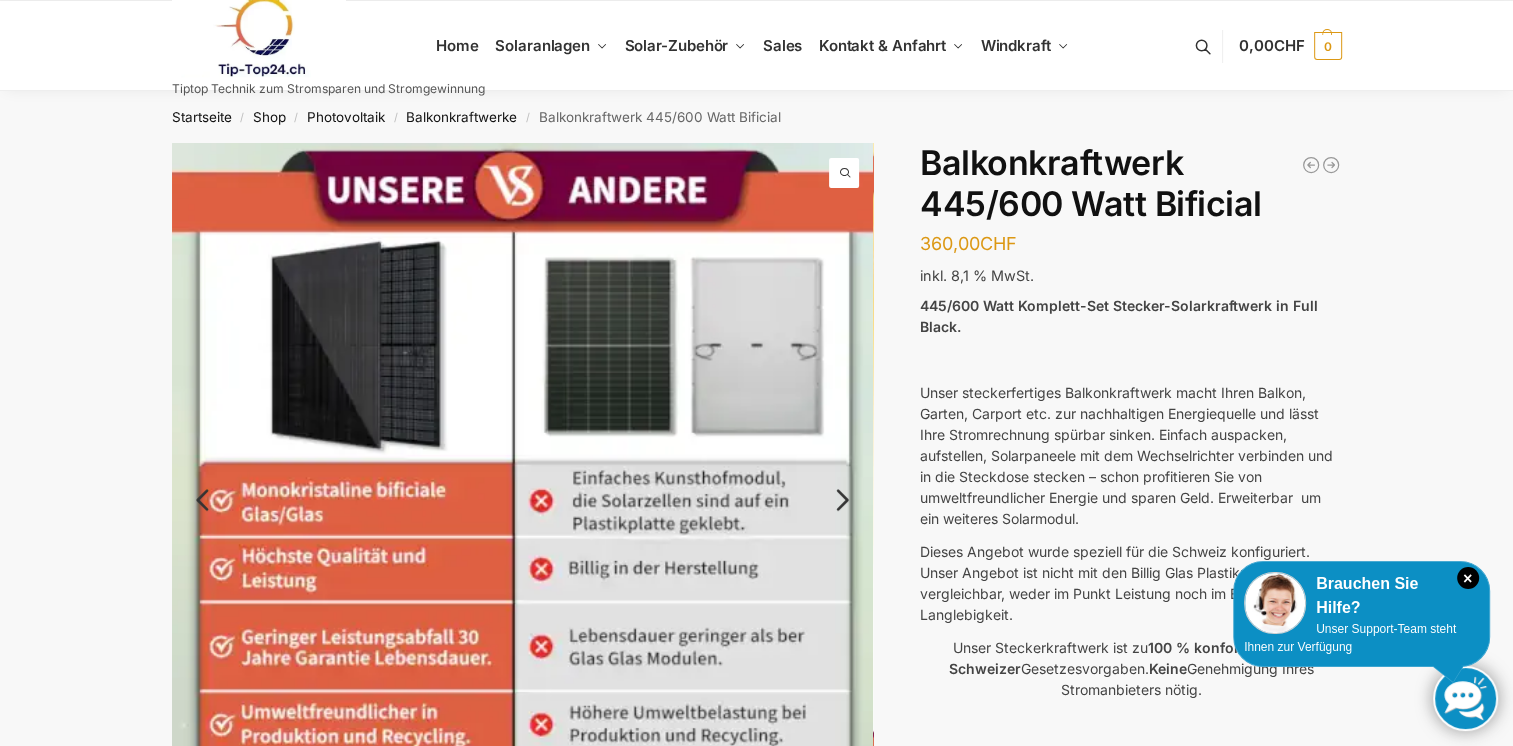 click on "Next" at bounding box center (839, 510) 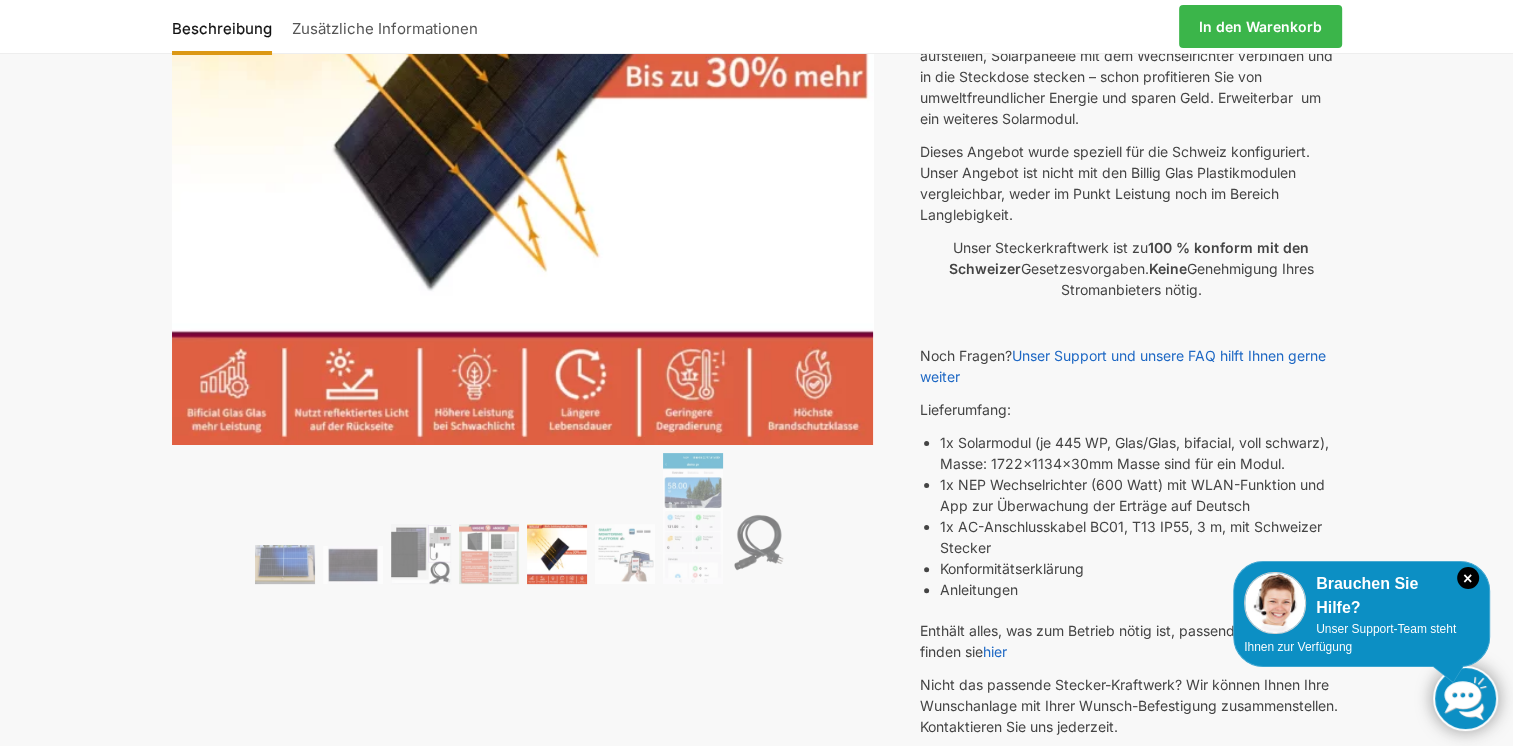 scroll, scrollTop: 0, scrollLeft: 0, axis: both 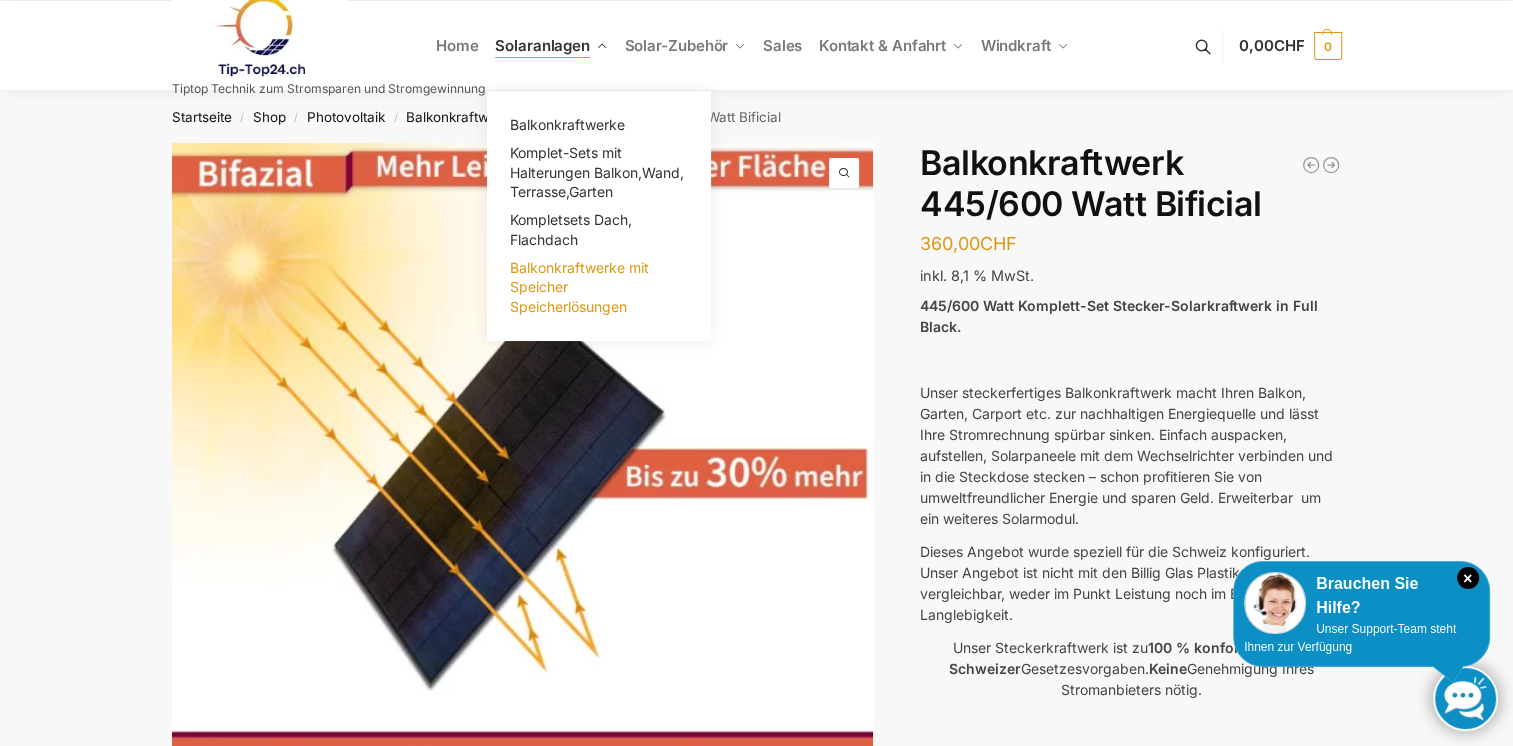 click on "Balkonkraftwerke mit Speicher Speicherlösungen" at bounding box center (579, 287) 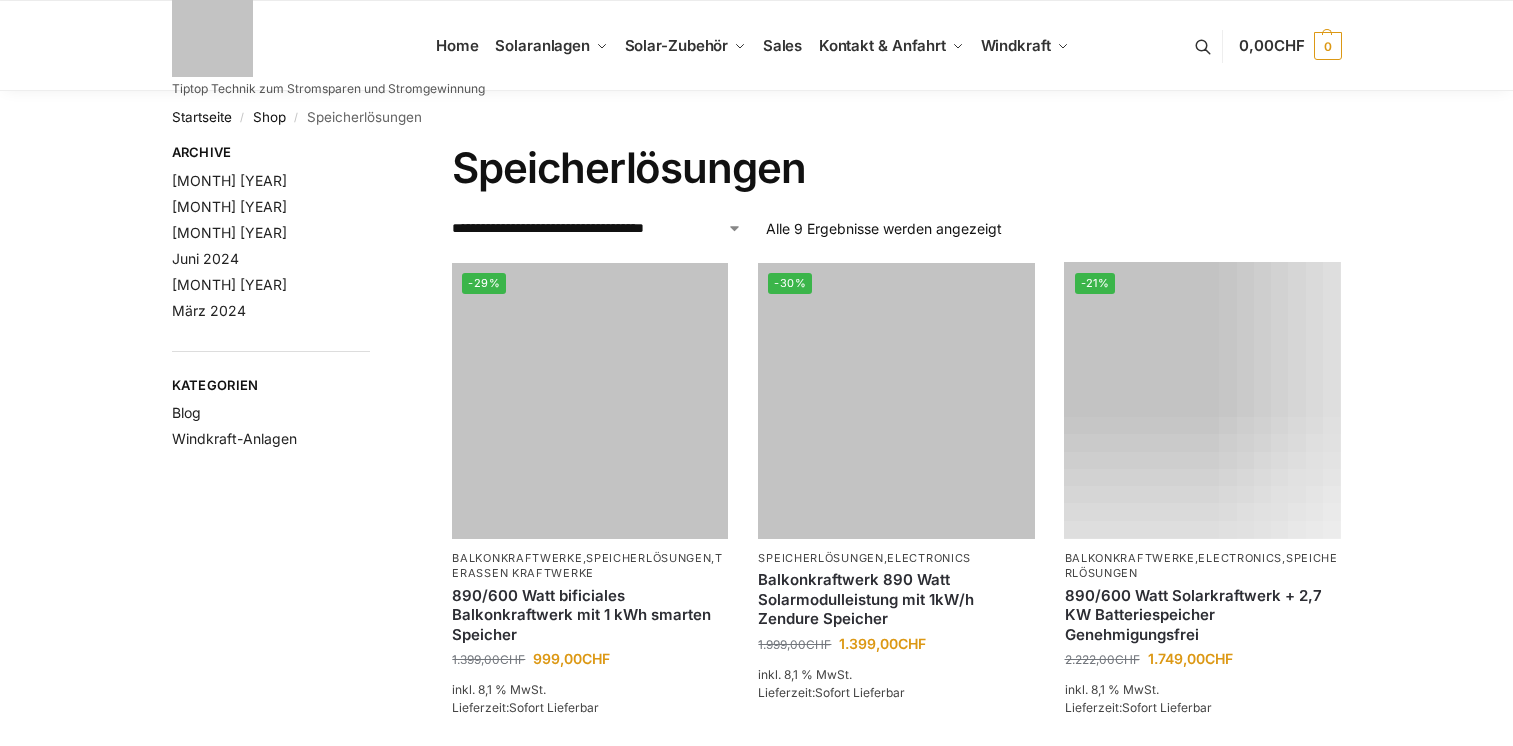 scroll, scrollTop: 0, scrollLeft: 0, axis: both 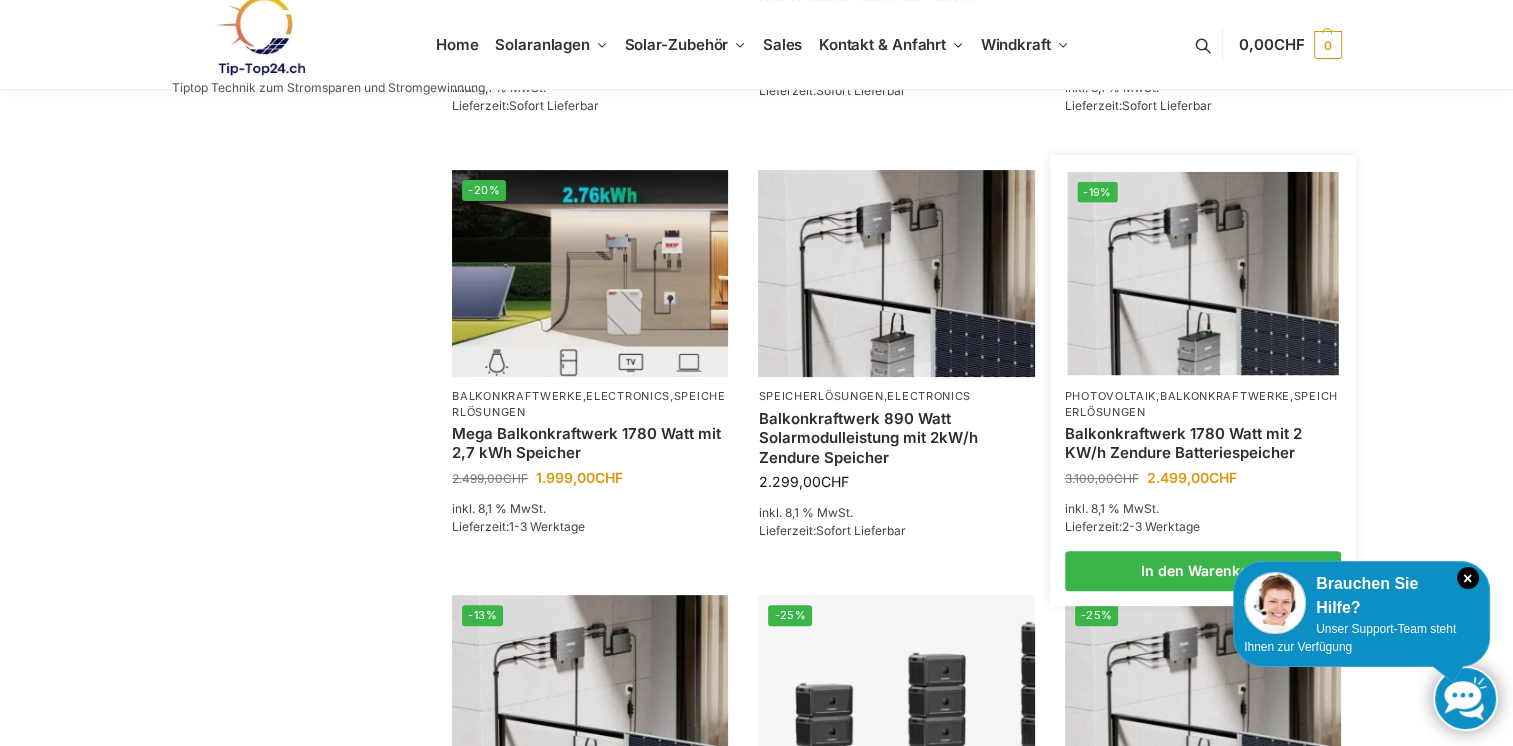 click on "Balkonkraftwerk 1780 Watt mit 2 KW/h Zendure Batteriespeicher" at bounding box center (1203, 443) 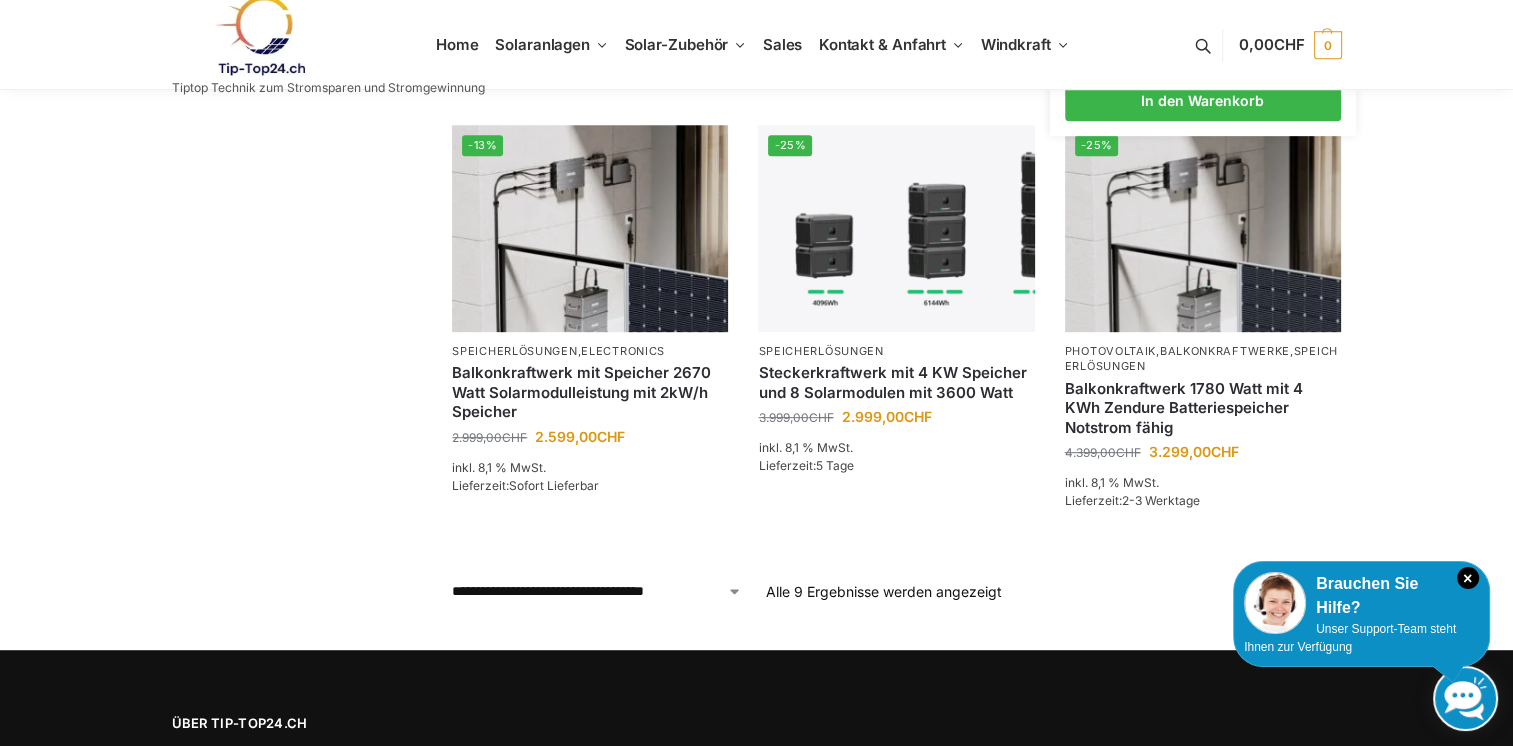 scroll, scrollTop: 1066, scrollLeft: 0, axis: vertical 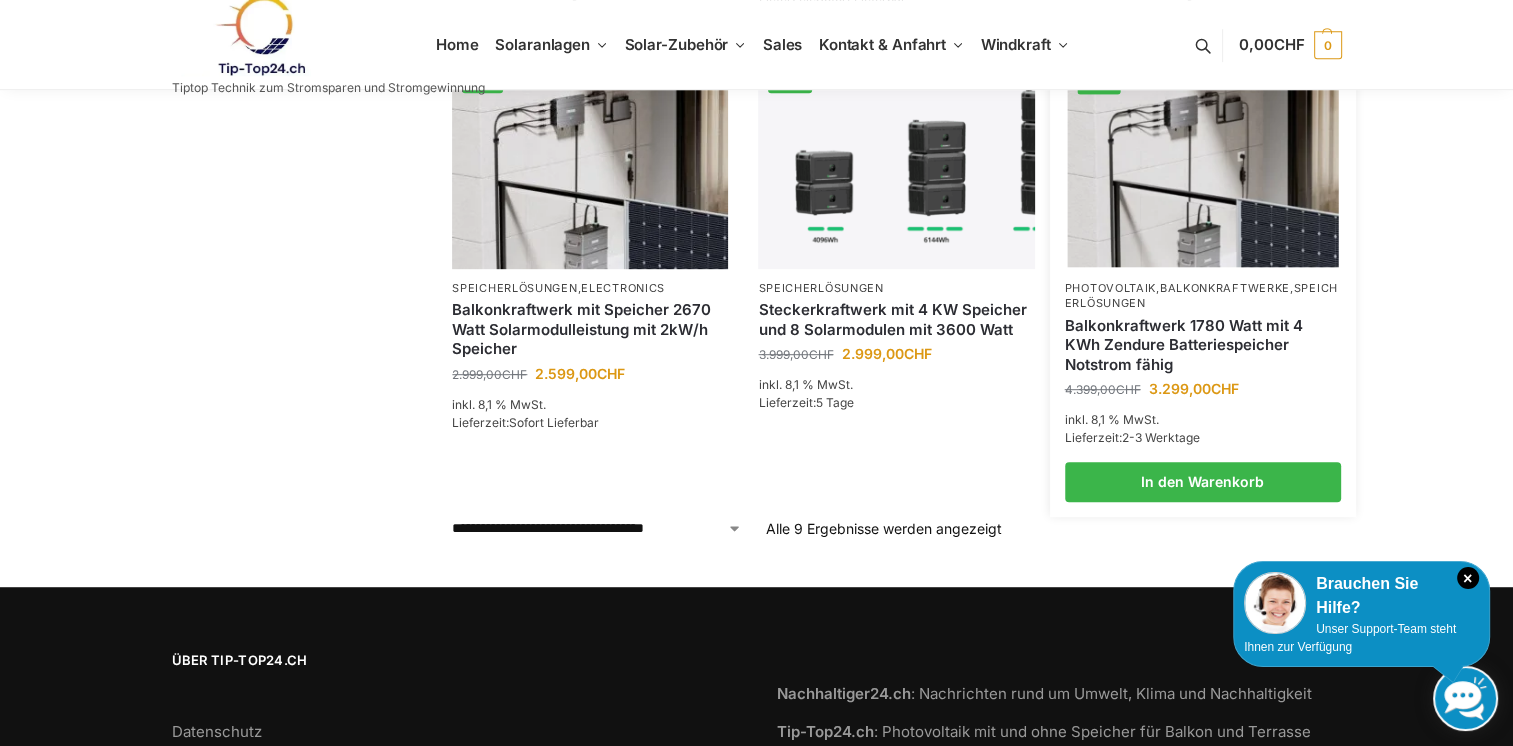 click on "Balkonkraftwerk 1780 Watt mit 4 KWh Zendure Batteriespeicher Notstrom fähig" at bounding box center (1203, 345) 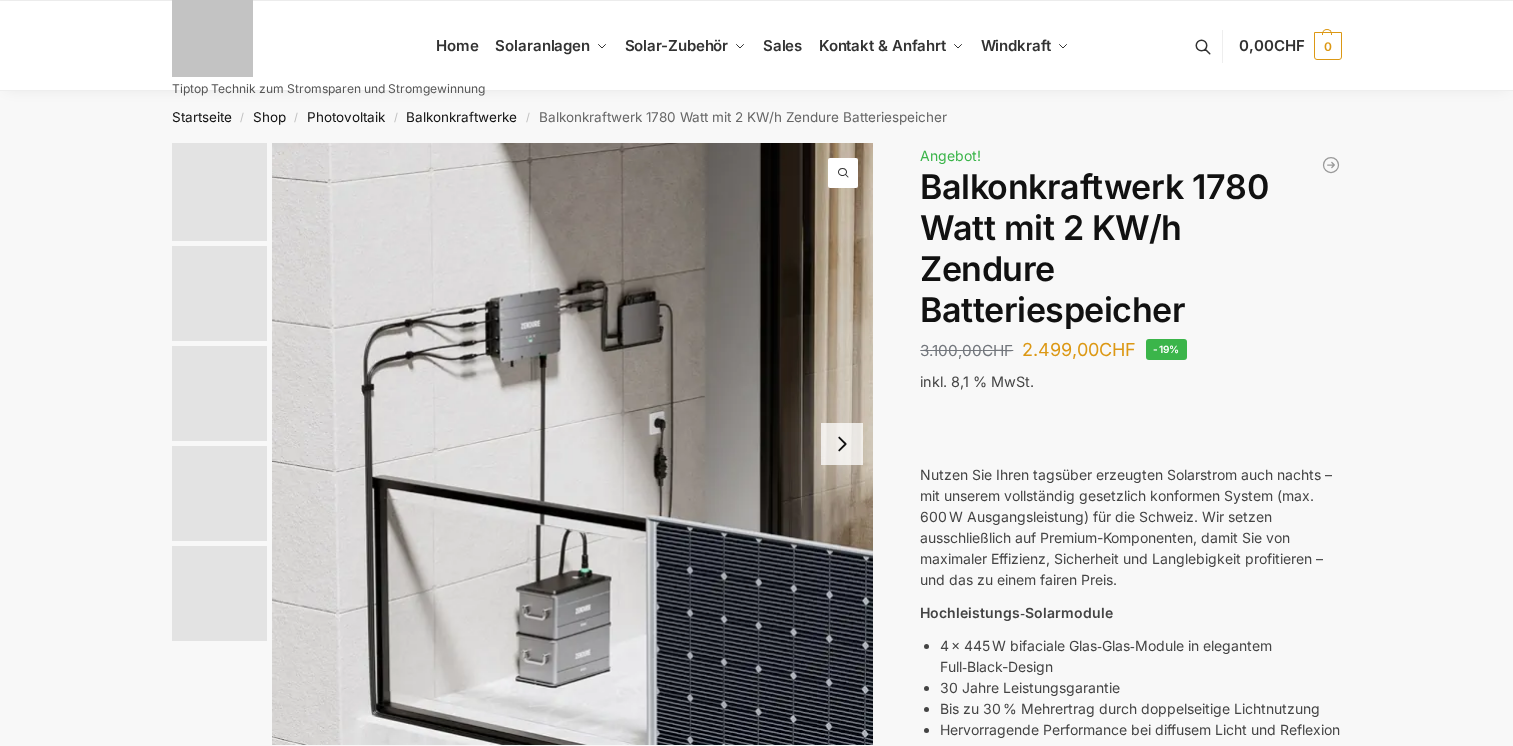scroll, scrollTop: 0, scrollLeft: 0, axis: both 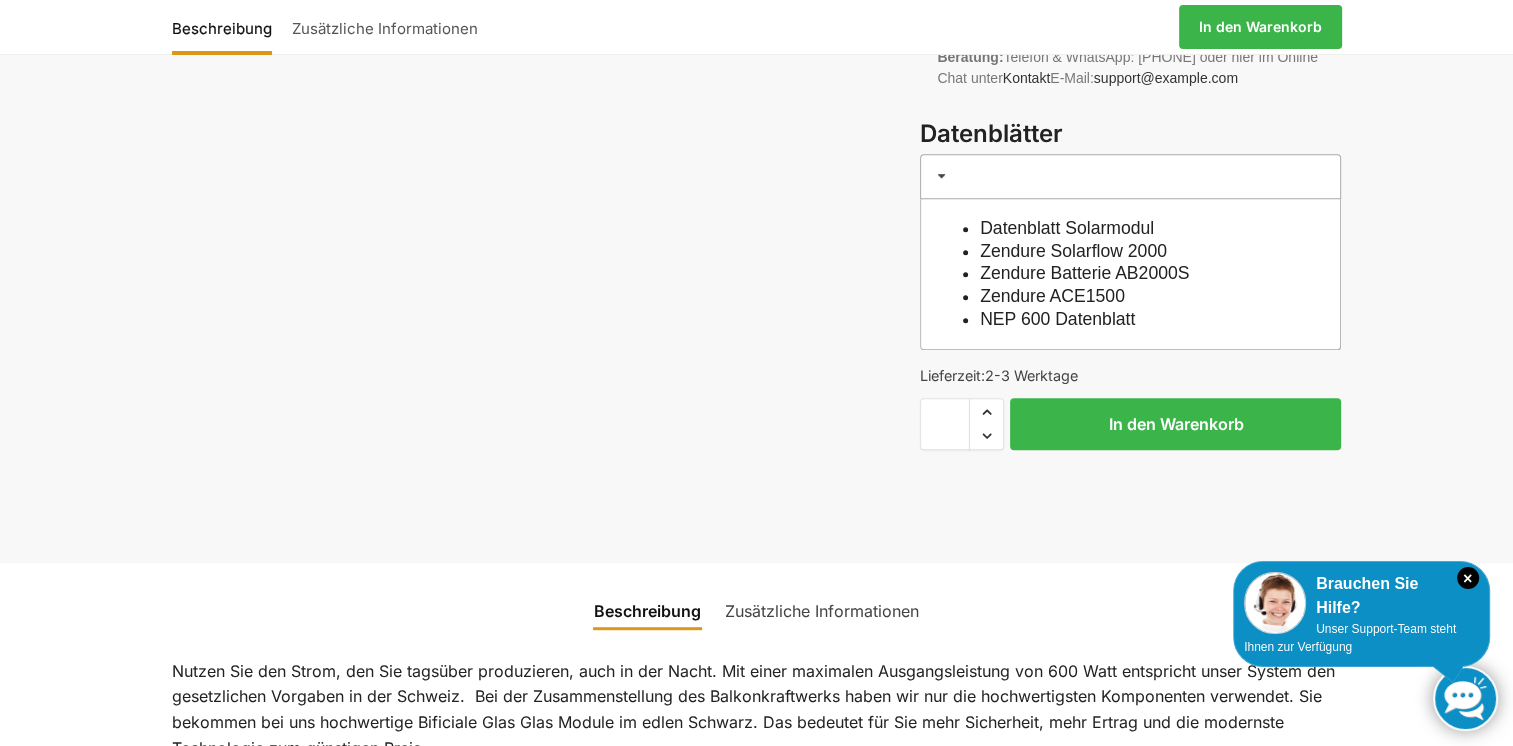 click on "Datenblatt Solarmodul" at bounding box center (1067, 228) 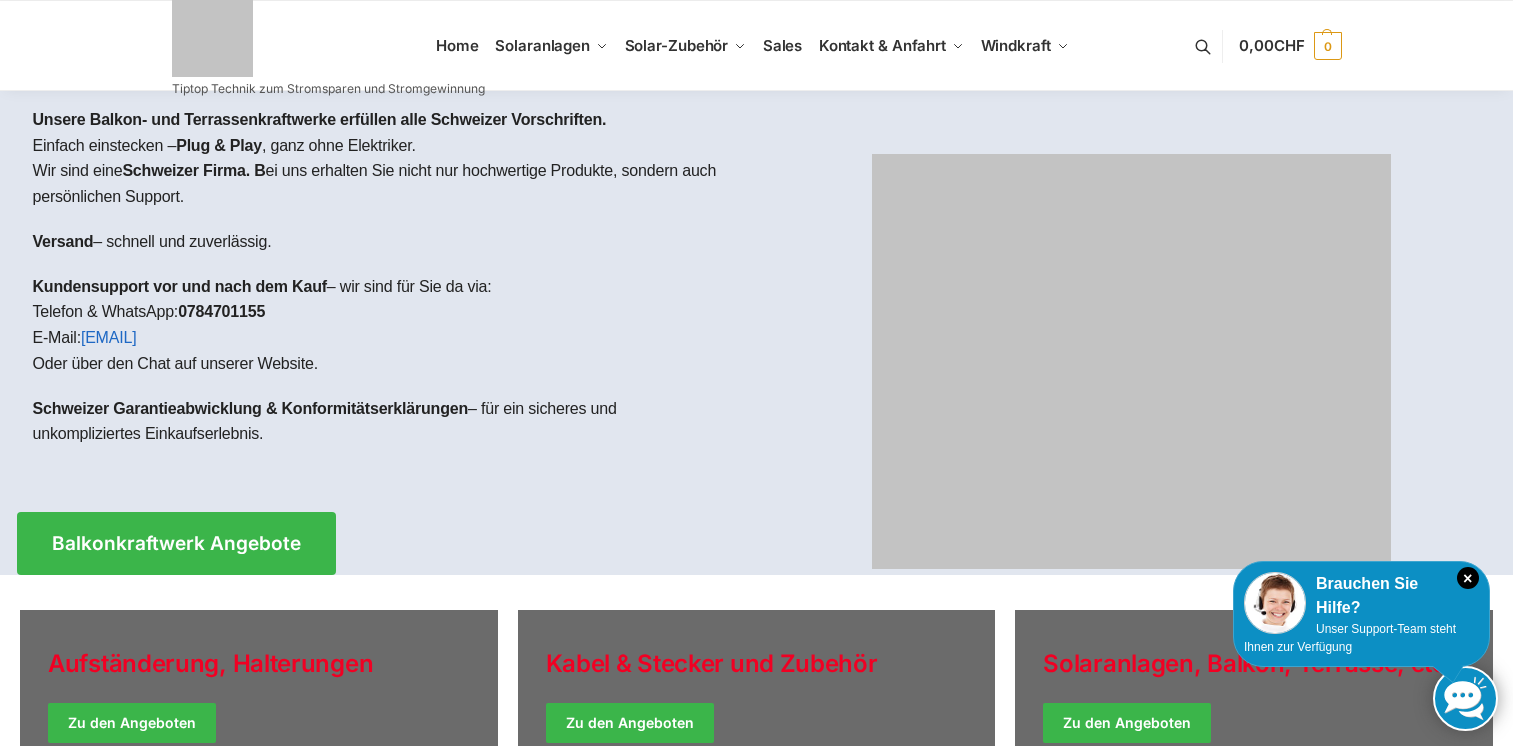 scroll, scrollTop: 0, scrollLeft: 0, axis: both 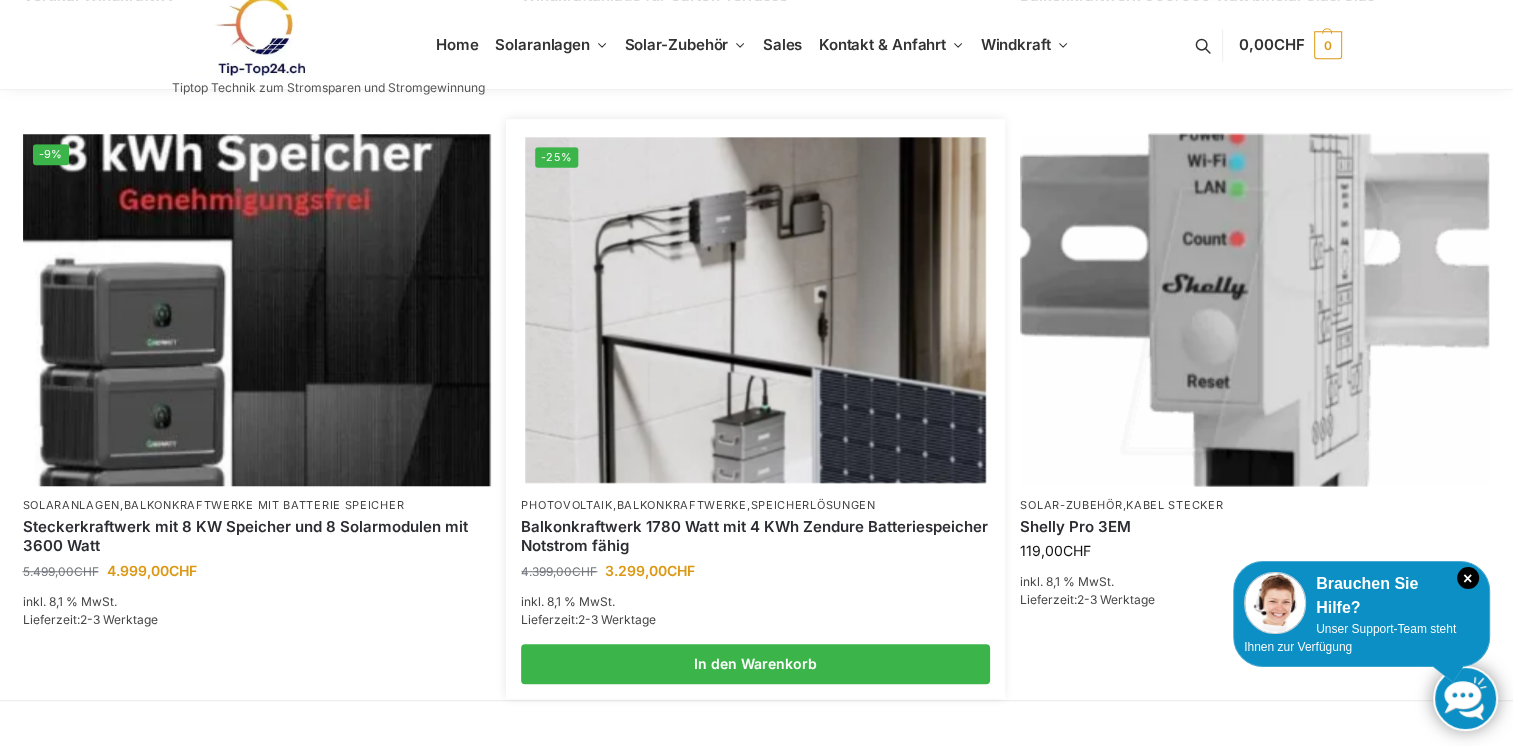 click on "Balkonkraftwerk 1780 Watt mit 4 KWh Zendure Batteriespeicher Notstrom fähig" at bounding box center (755, 536) 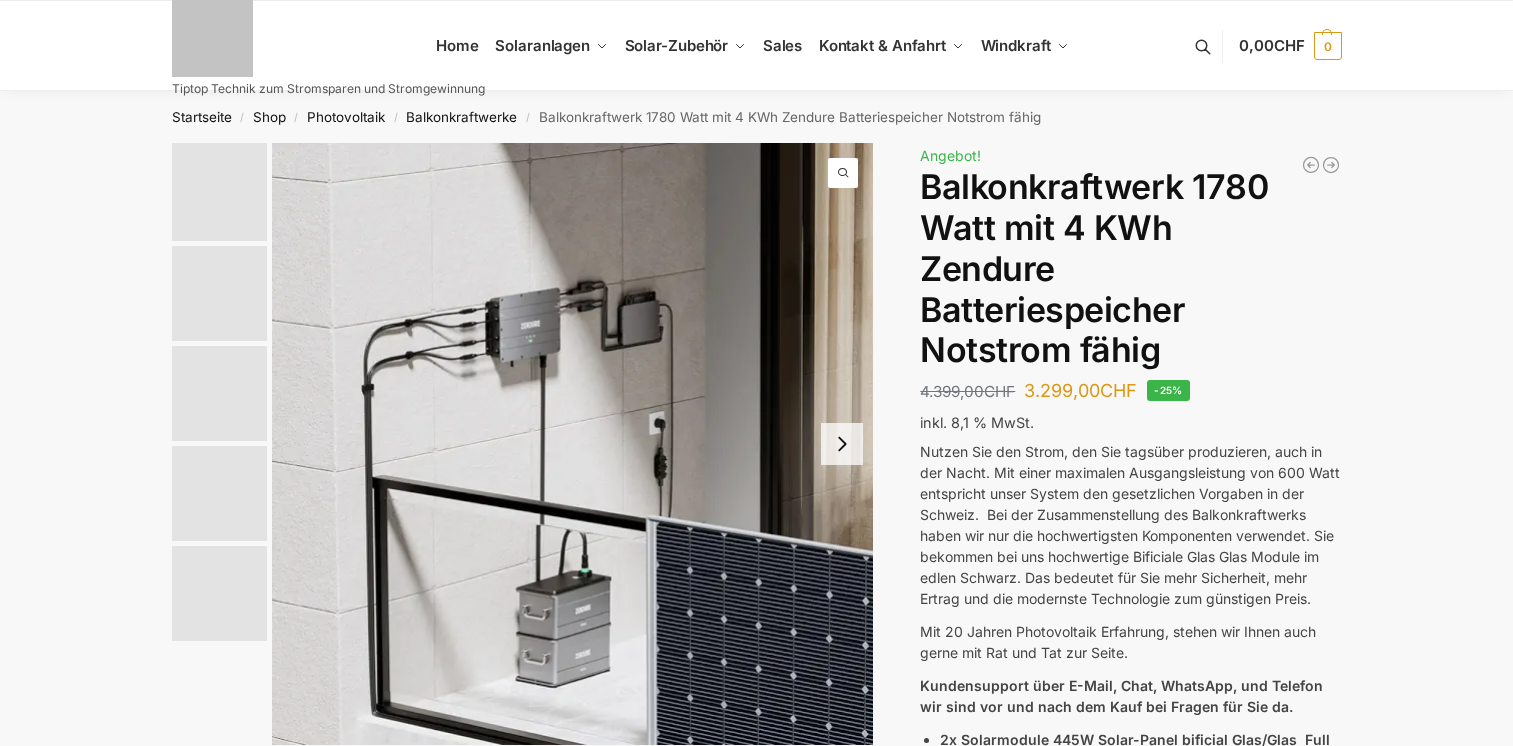scroll, scrollTop: 0, scrollLeft: 0, axis: both 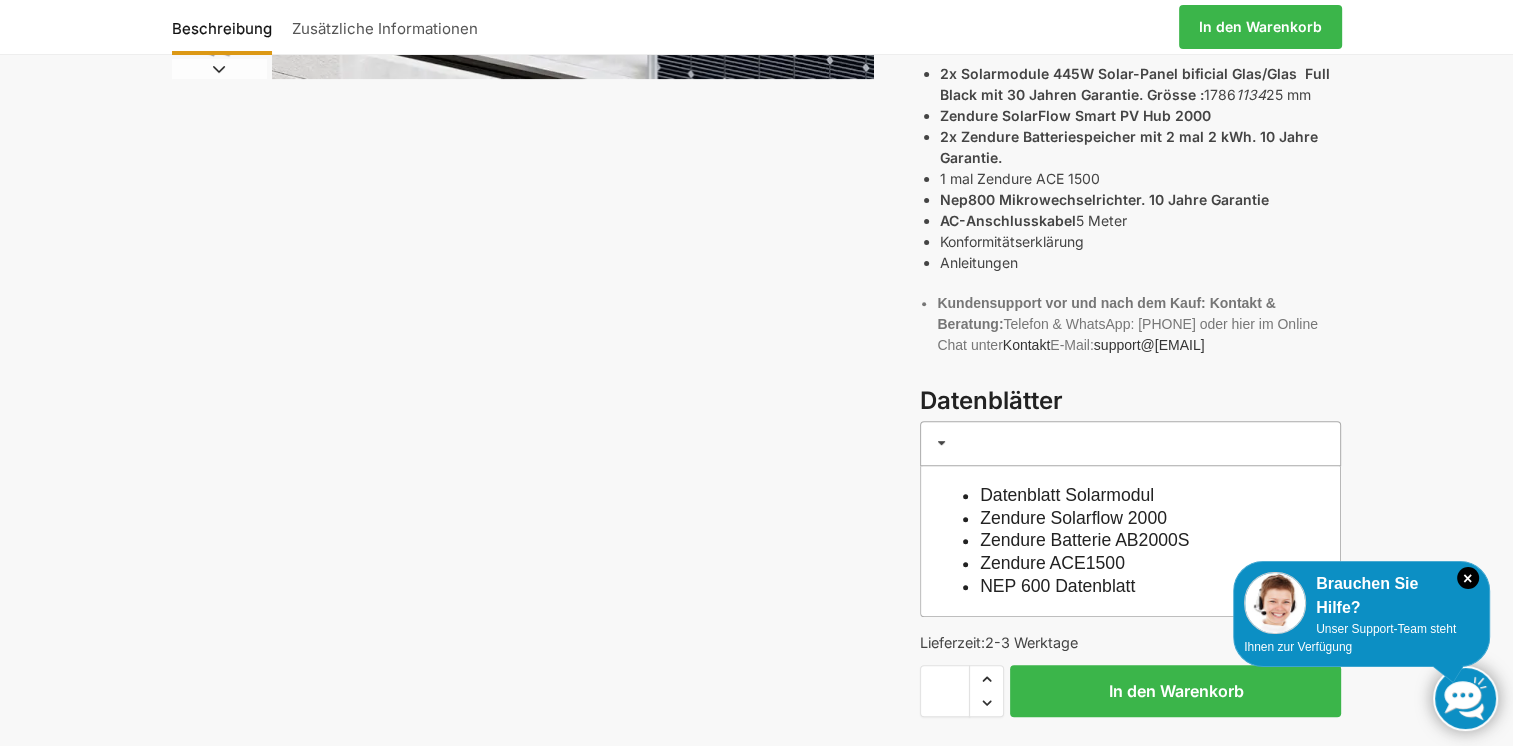 click on "Zendure ACE1500" at bounding box center (1052, 563) 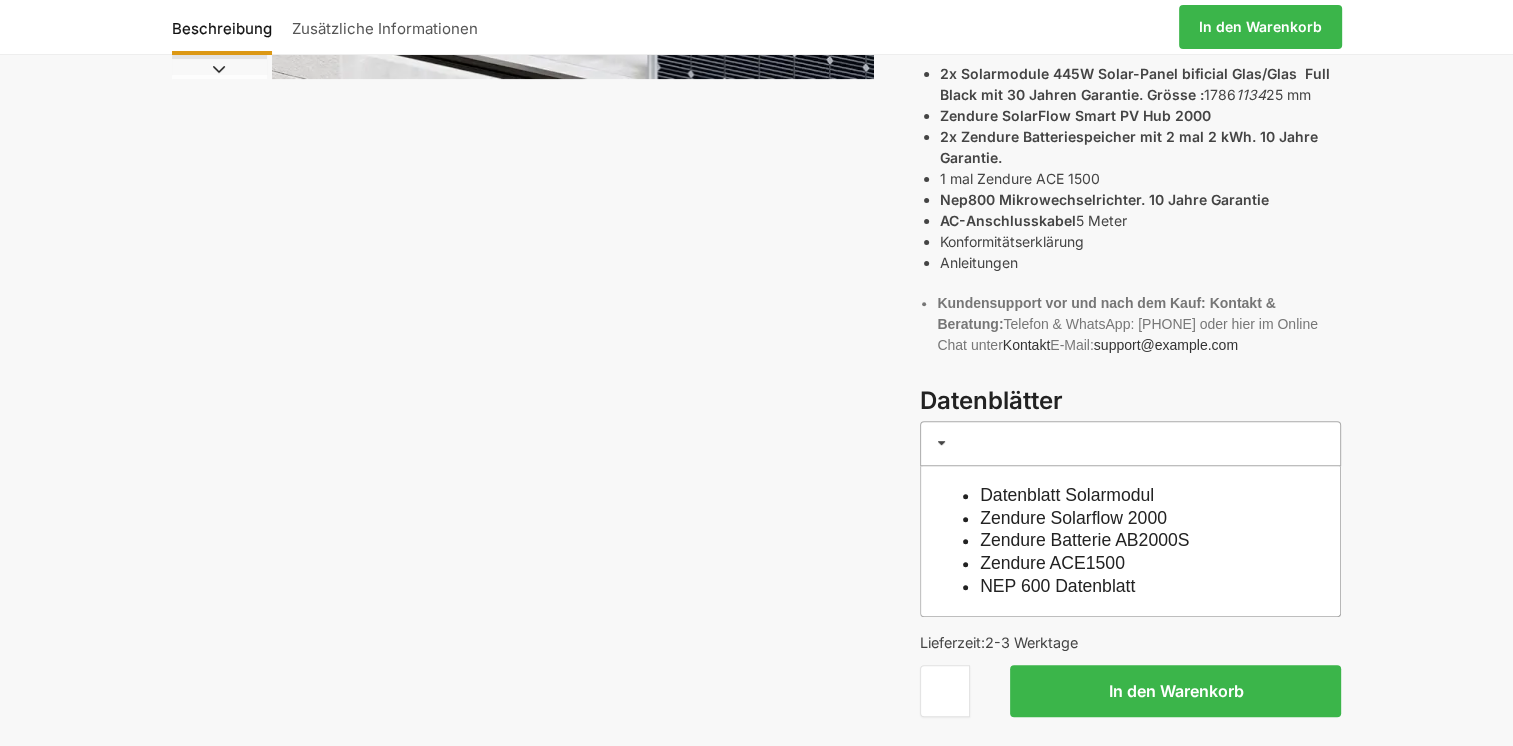 scroll, scrollTop: 0, scrollLeft: 0, axis: both 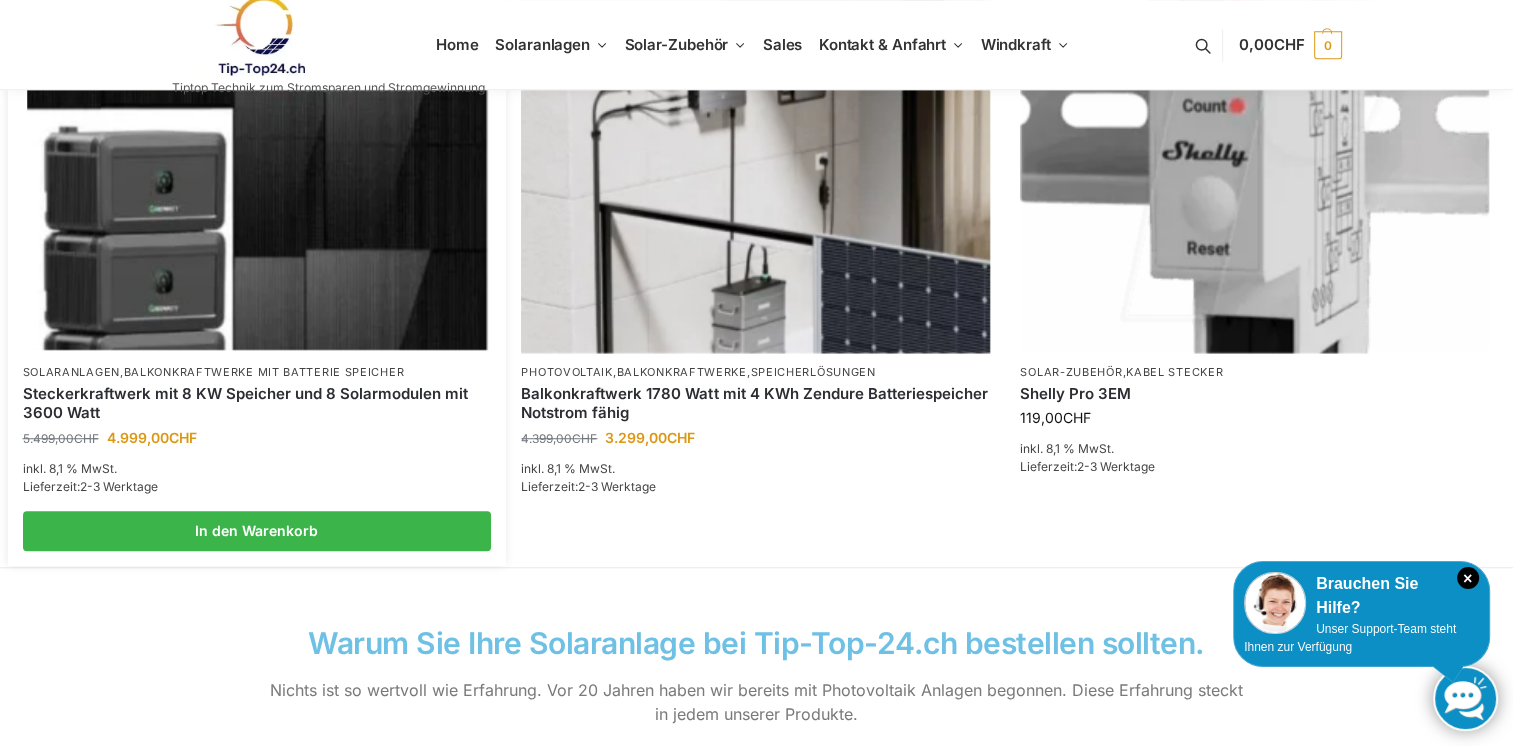 click on "Steckerkraftwerk mit 8 KW Speicher und 8 Solarmodulen mit 3600  Watt" at bounding box center [257, 403] 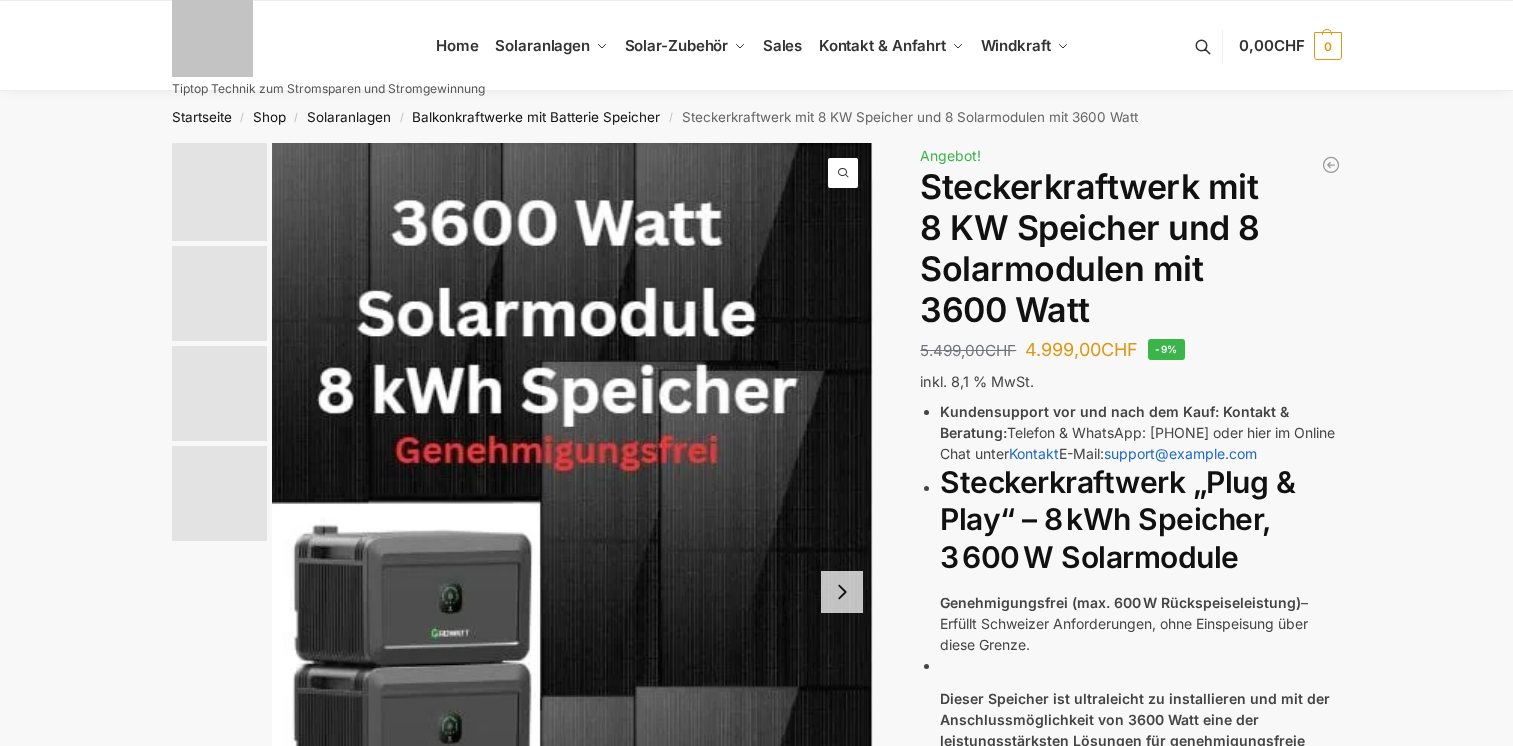scroll, scrollTop: 0, scrollLeft: 0, axis: both 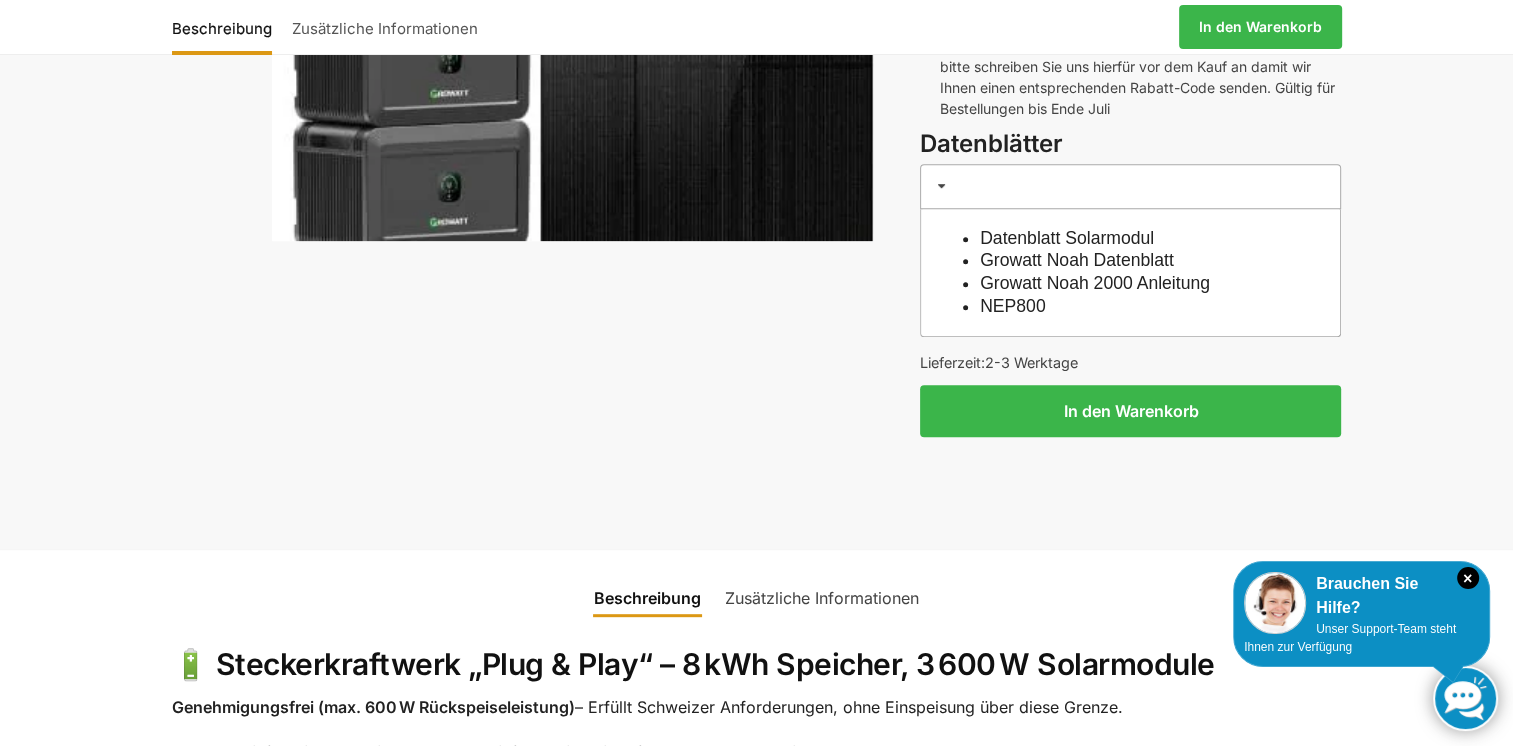 click on "NEP800" at bounding box center (1013, 306) 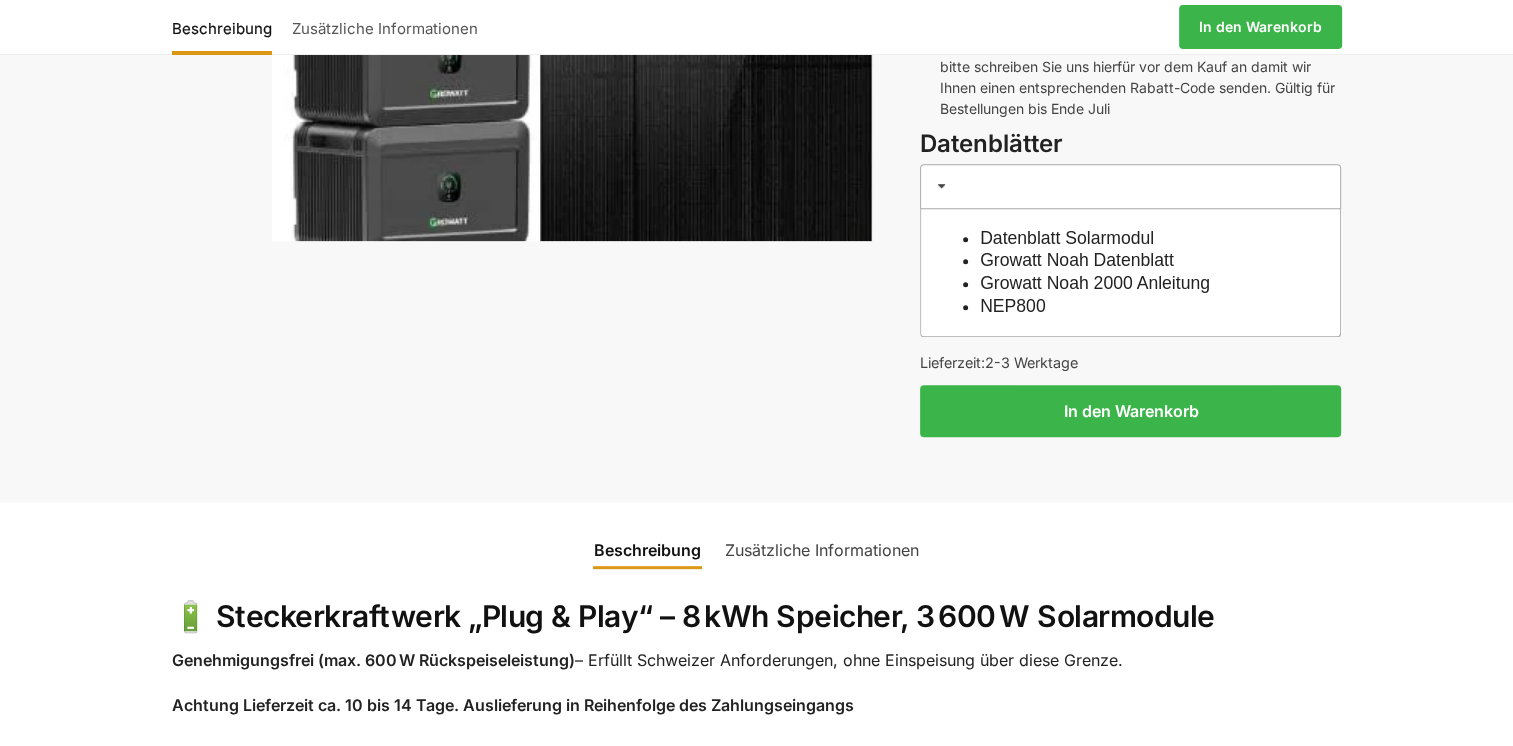 scroll, scrollTop: 800, scrollLeft: 0, axis: vertical 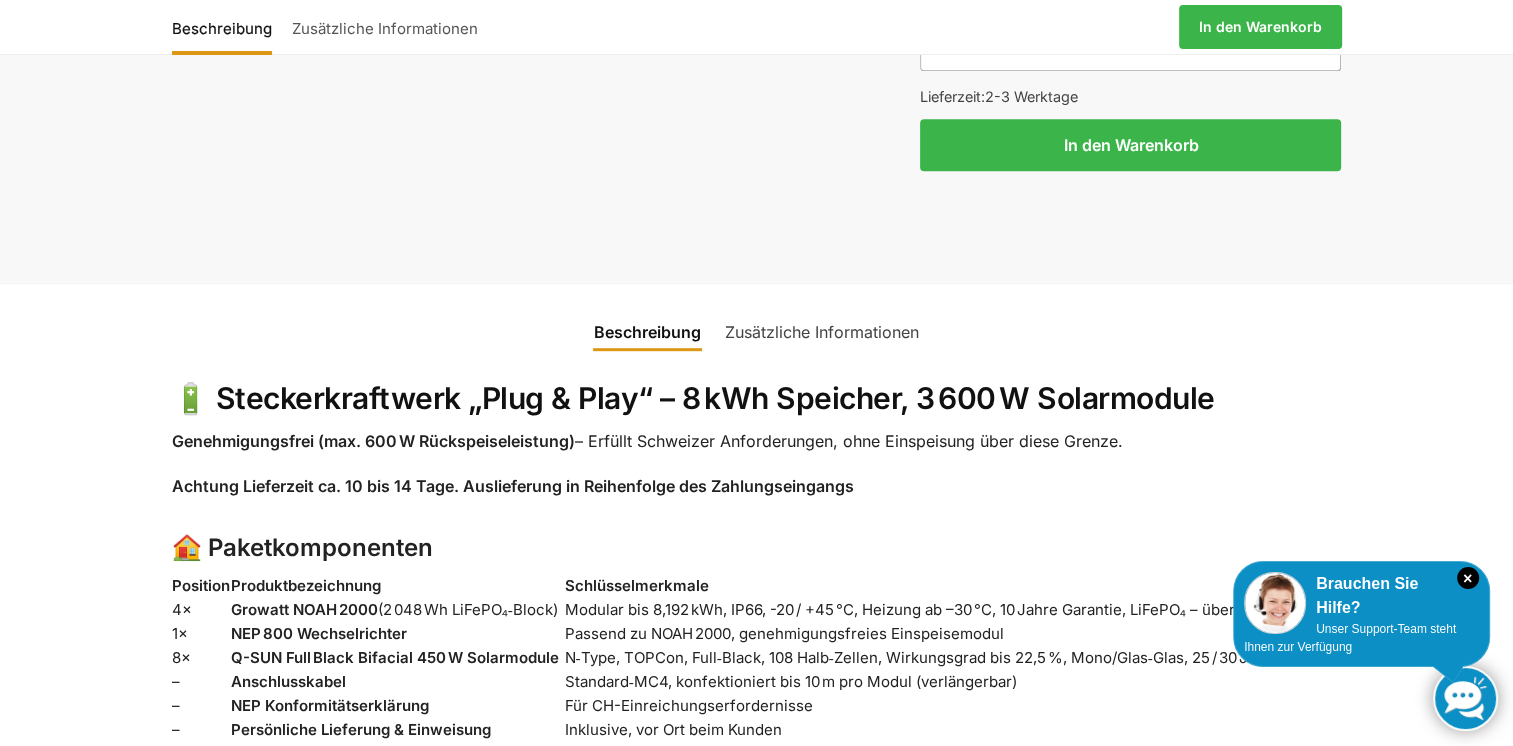 click on "Zusätzliche Informationen" at bounding box center [822, 332] 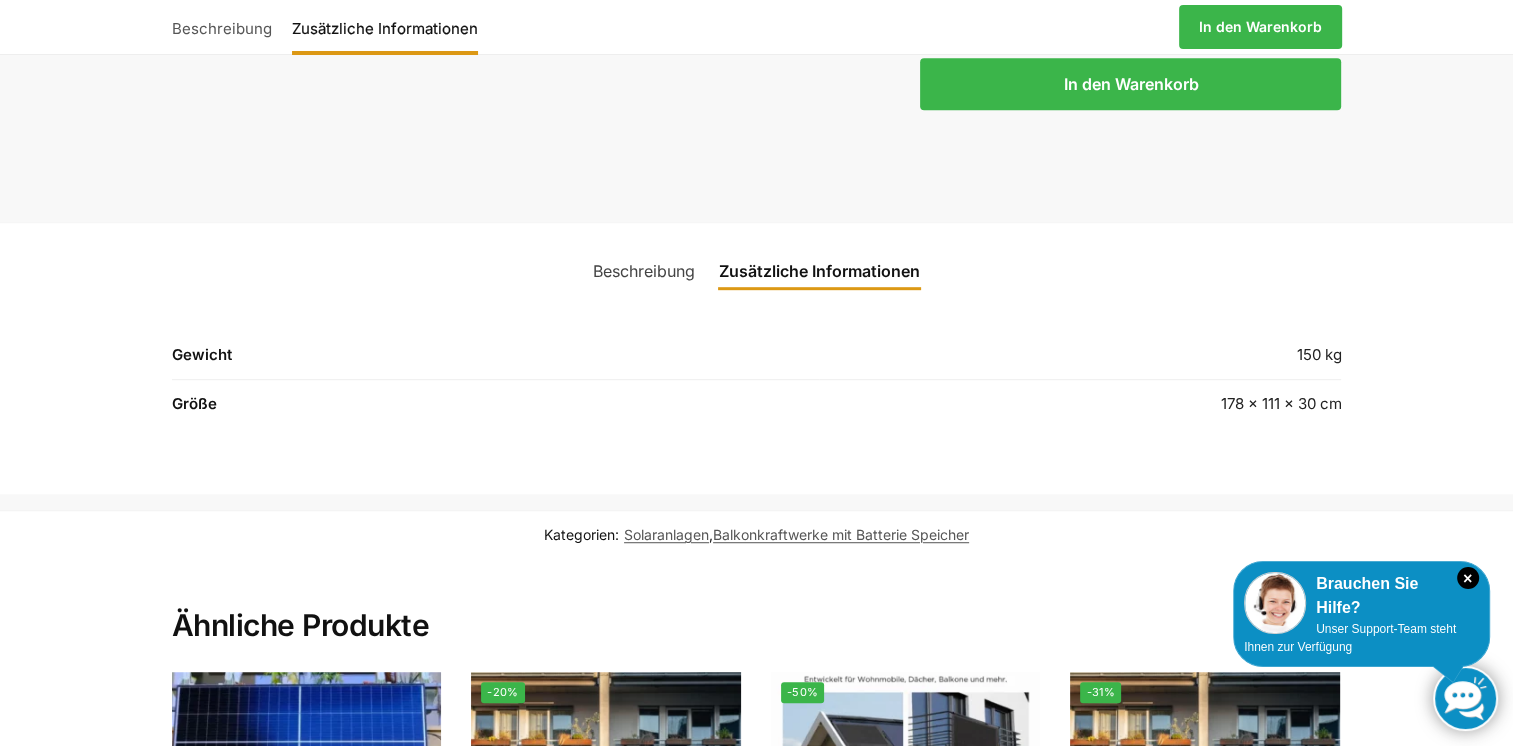 scroll, scrollTop: 800, scrollLeft: 0, axis: vertical 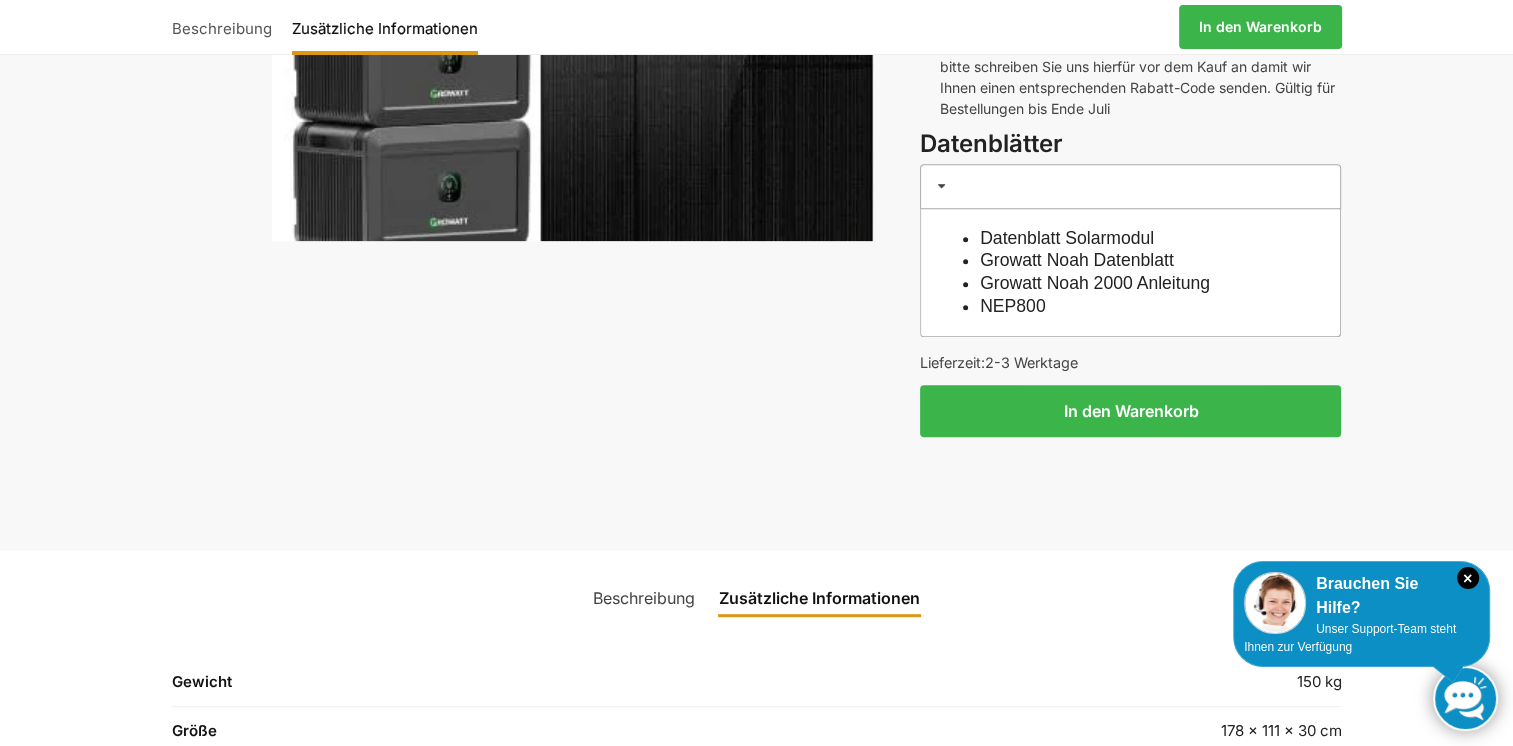 click on "Beschreibung" at bounding box center [644, 598] 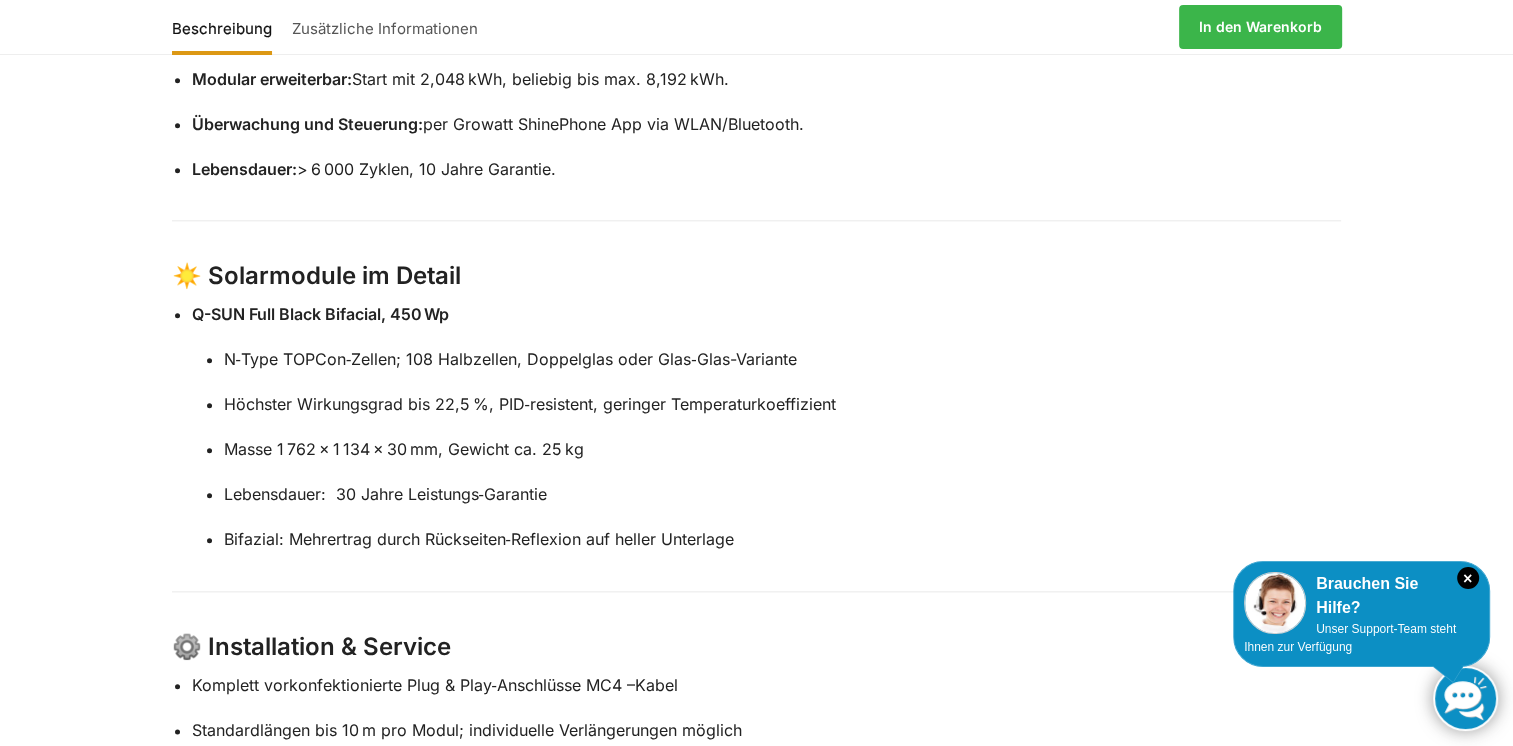 scroll, scrollTop: 1866, scrollLeft: 0, axis: vertical 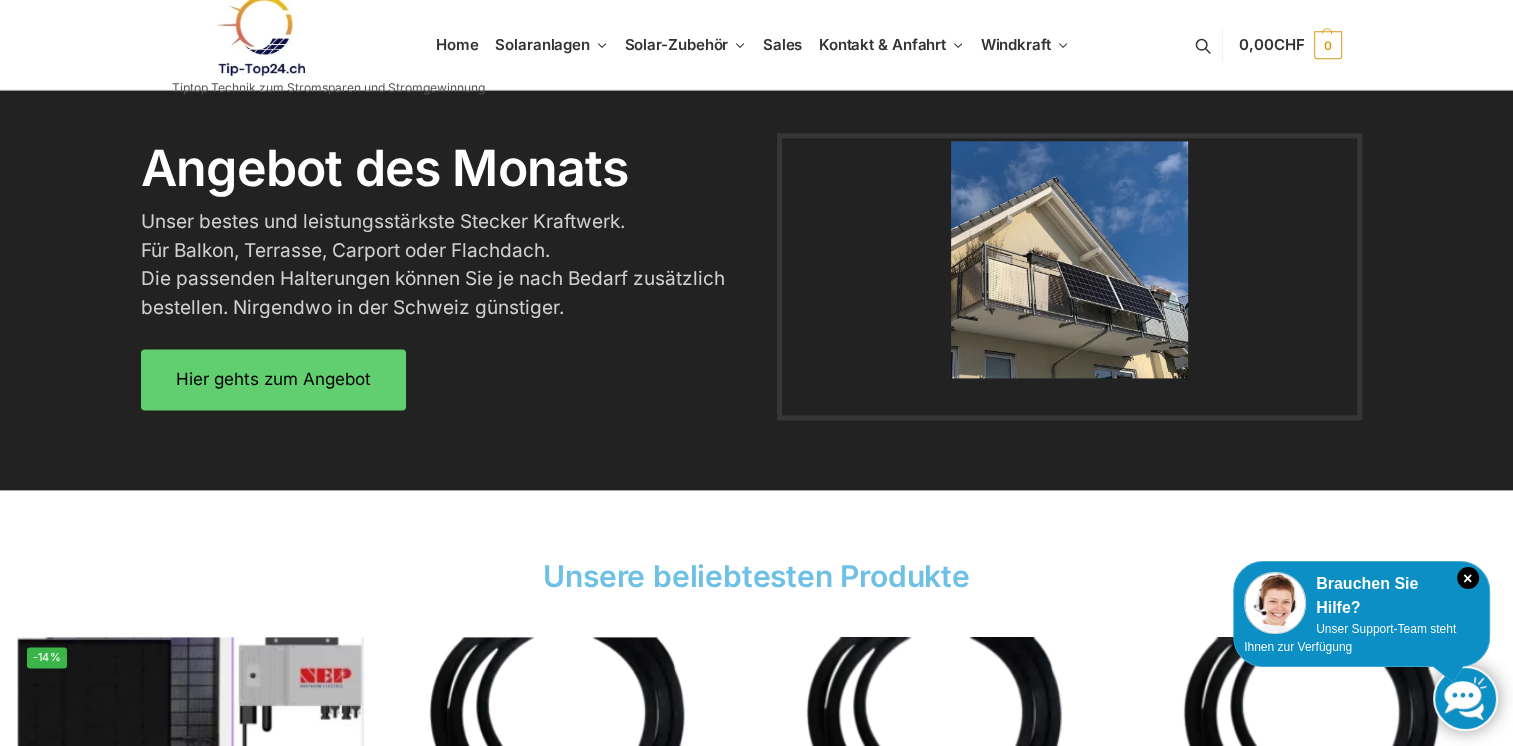 click at bounding box center [1069, 259] 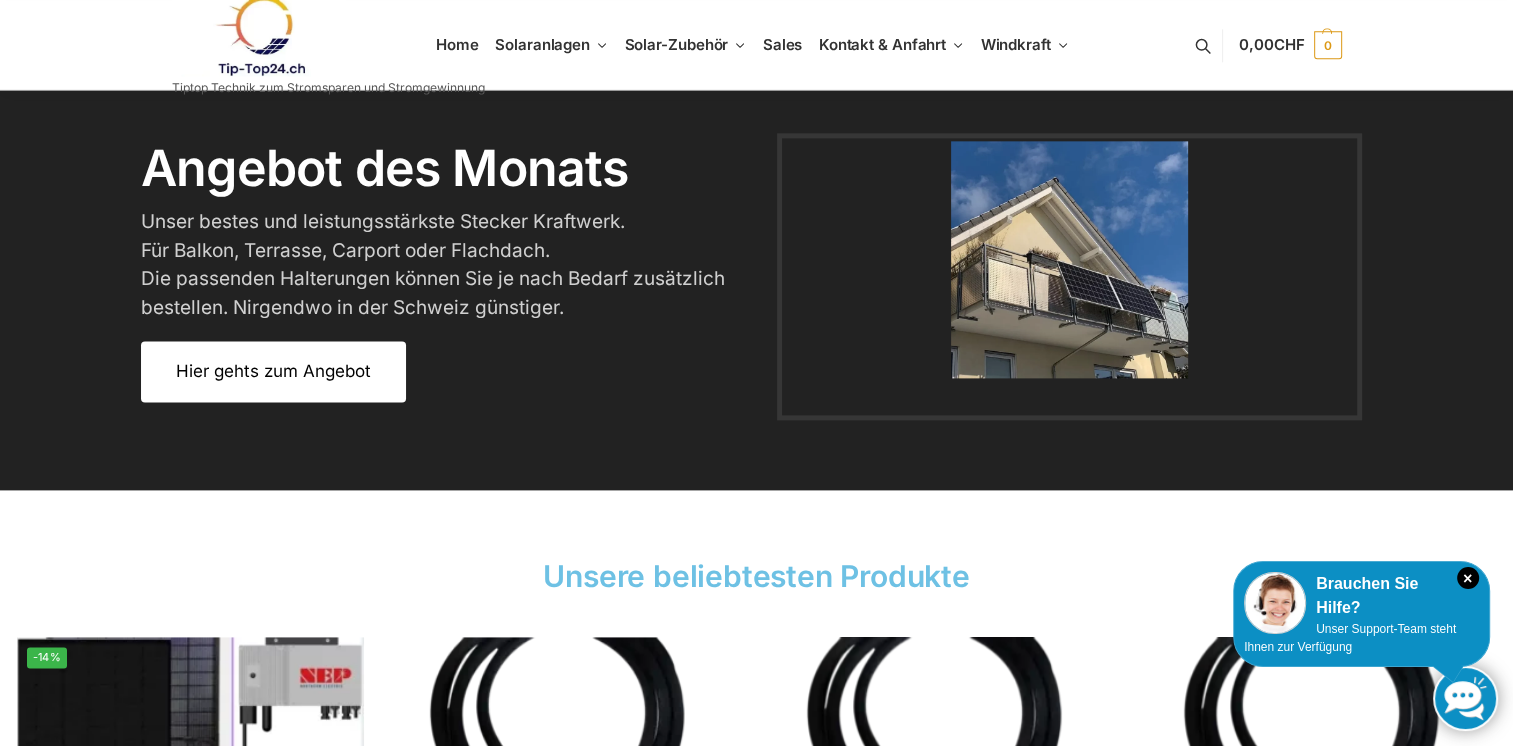 click on "Hier gehts zum Angebot" at bounding box center [273, 371] 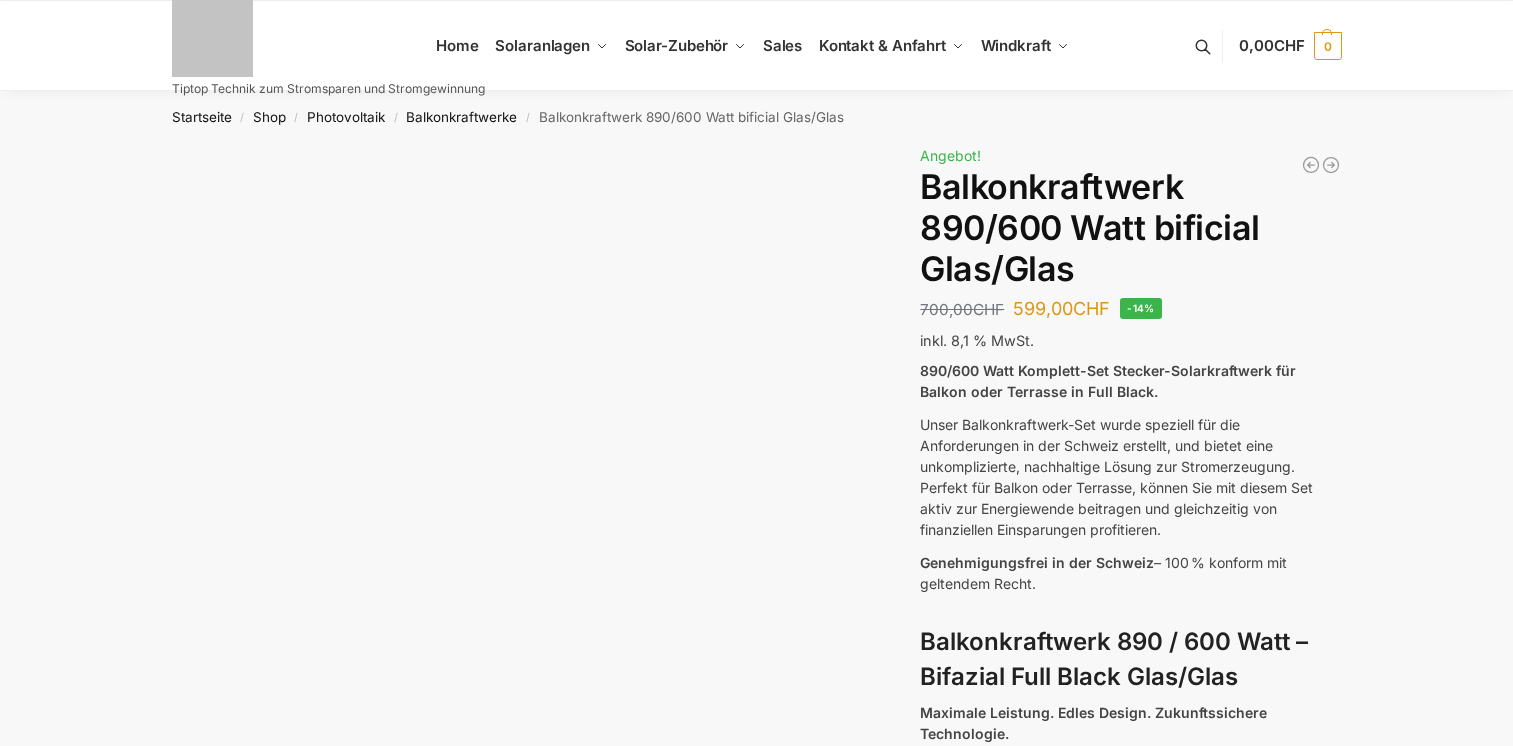 scroll, scrollTop: 0, scrollLeft: 0, axis: both 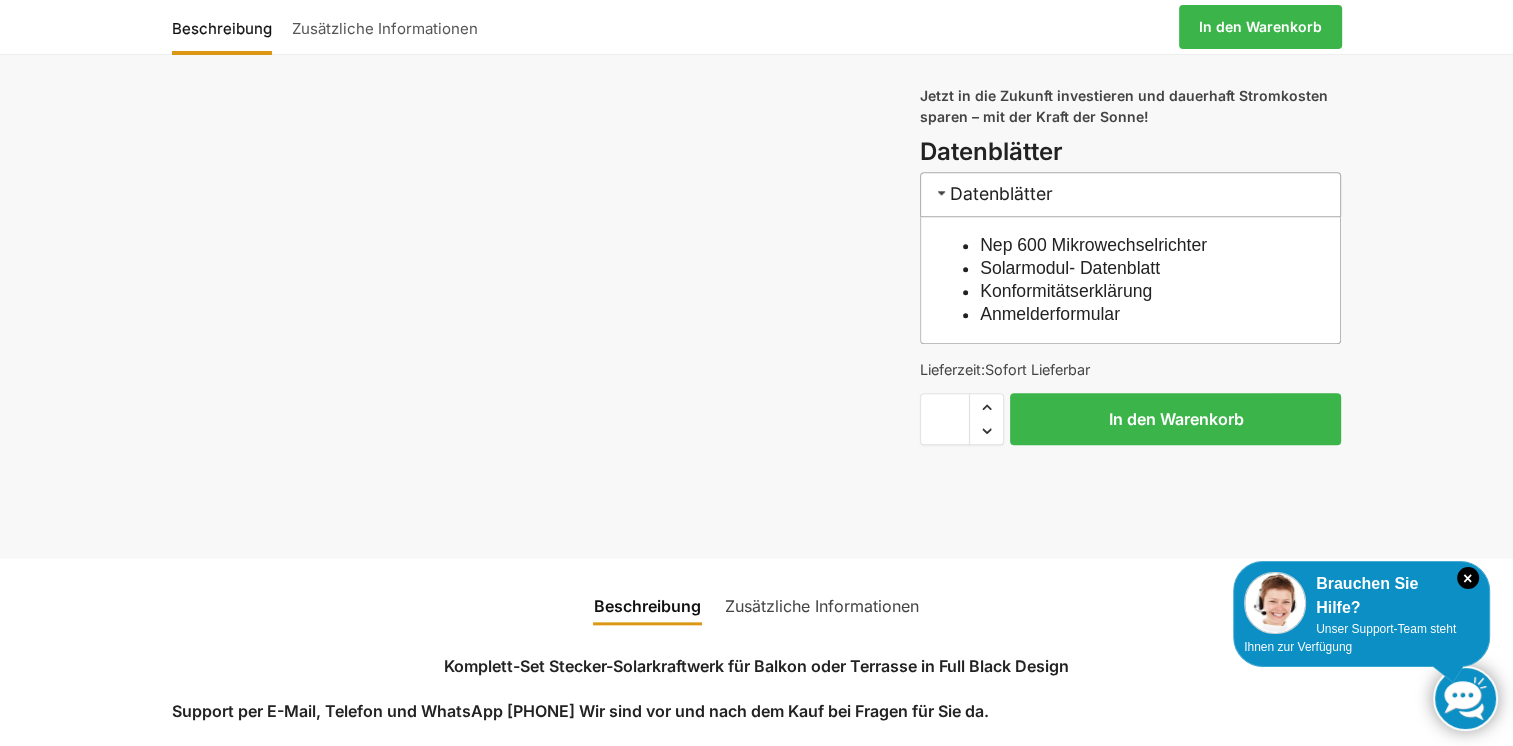 click on "Anmelderformular" at bounding box center (1050, 314) 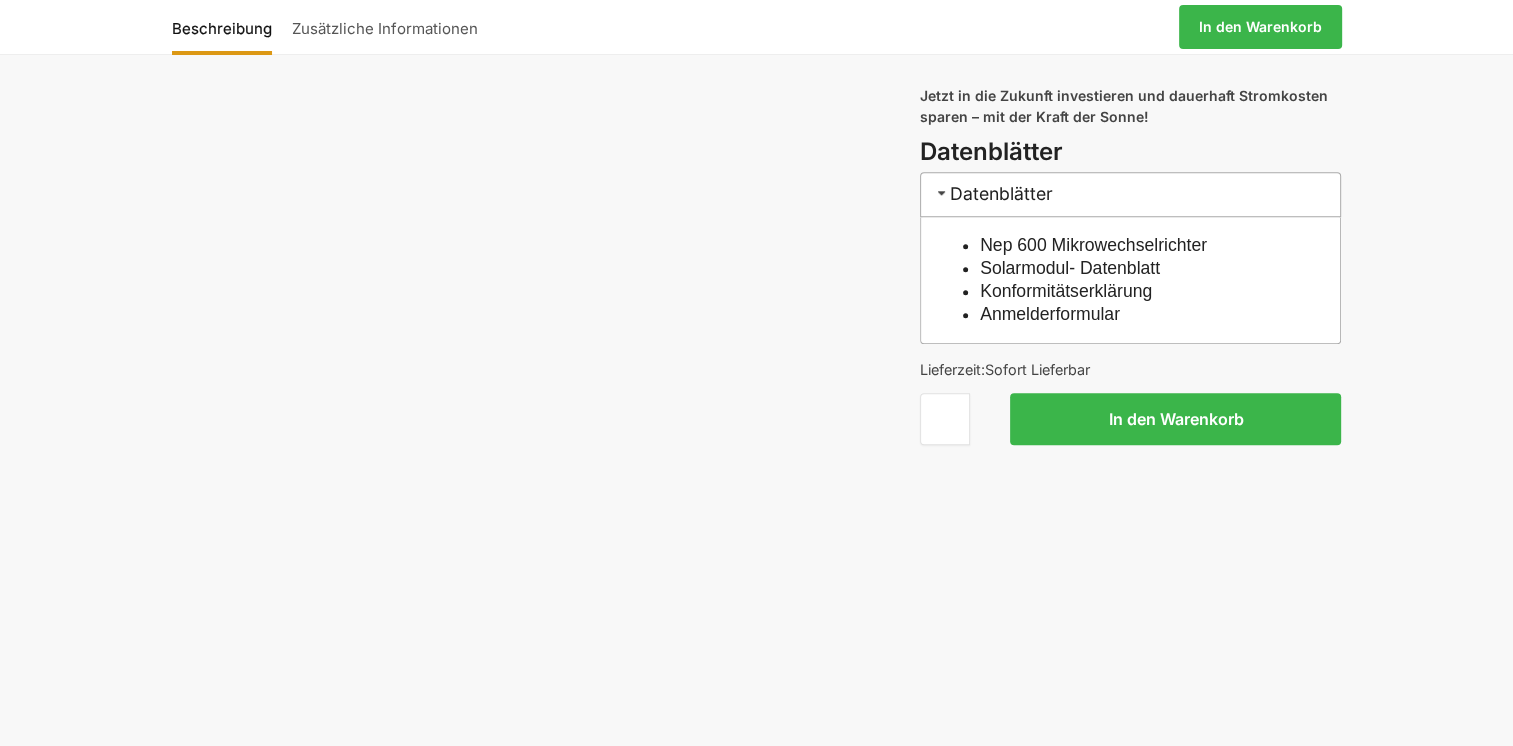 scroll, scrollTop: 2000, scrollLeft: 0, axis: vertical 